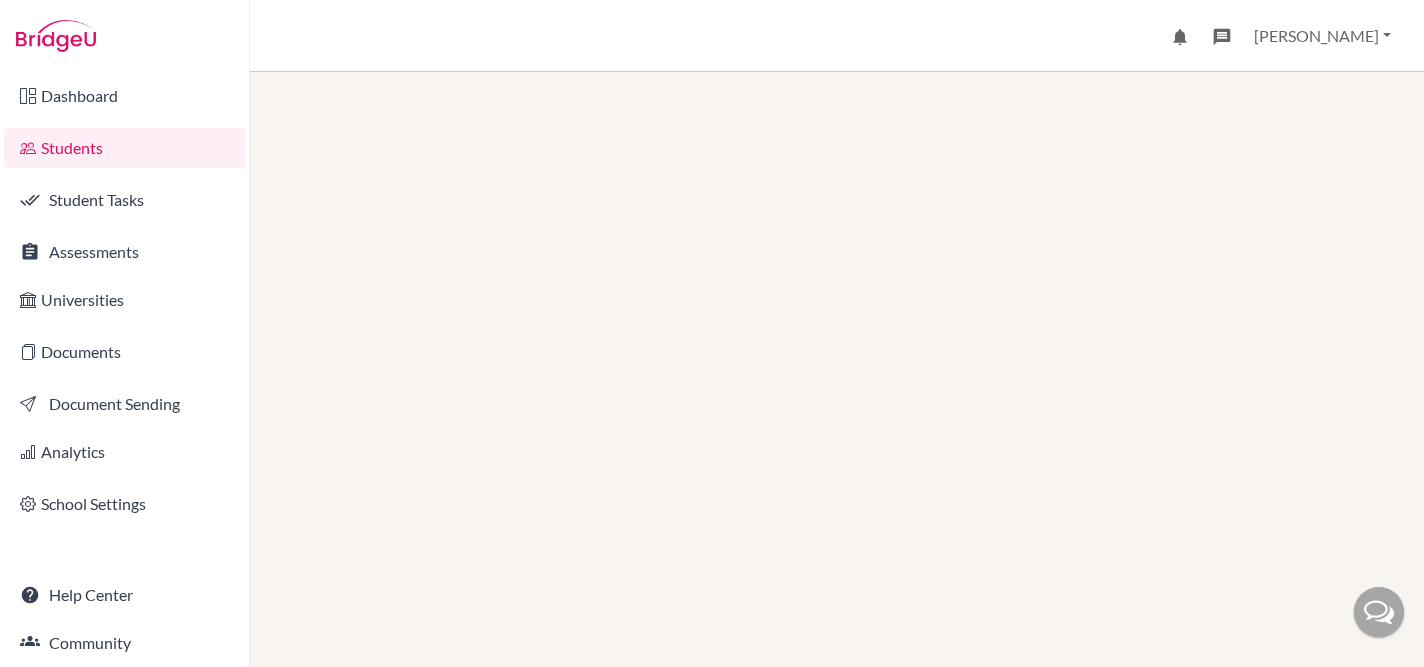 scroll, scrollTop: 0, scrollLeft: 0, axis: both 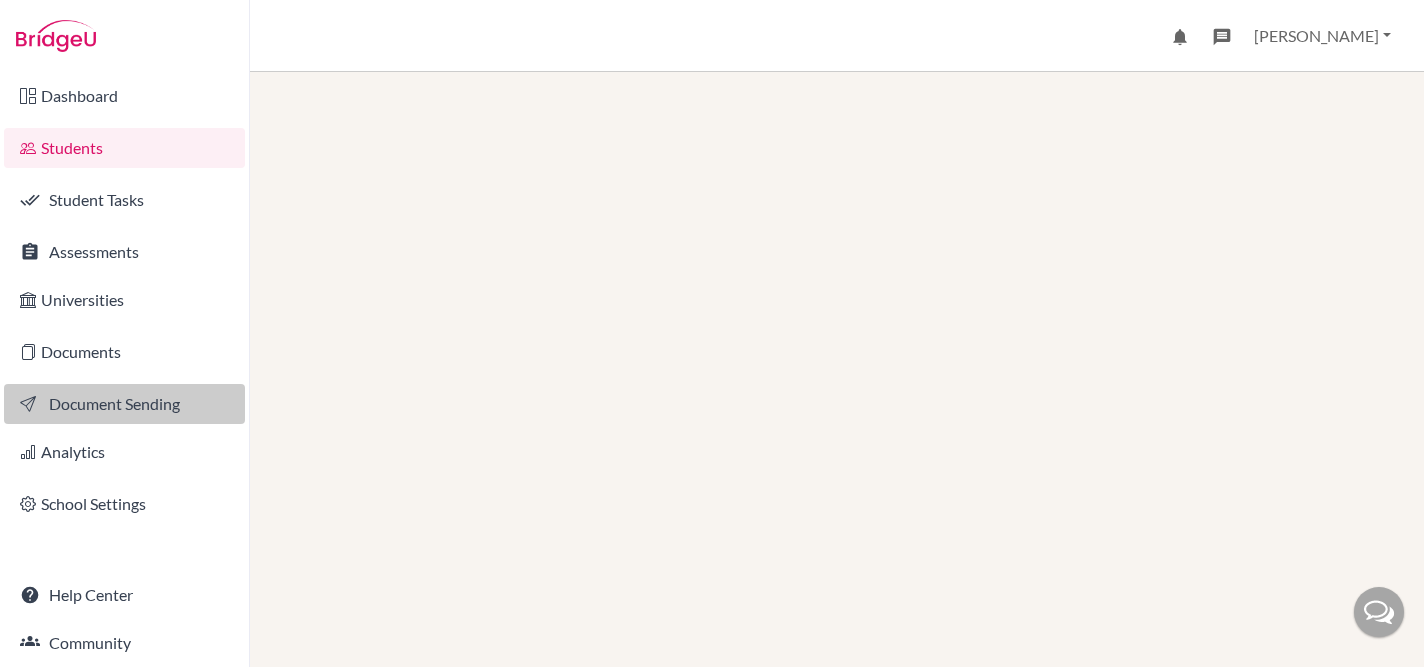 click on "Document Sending" at bounding box center (124, 404) 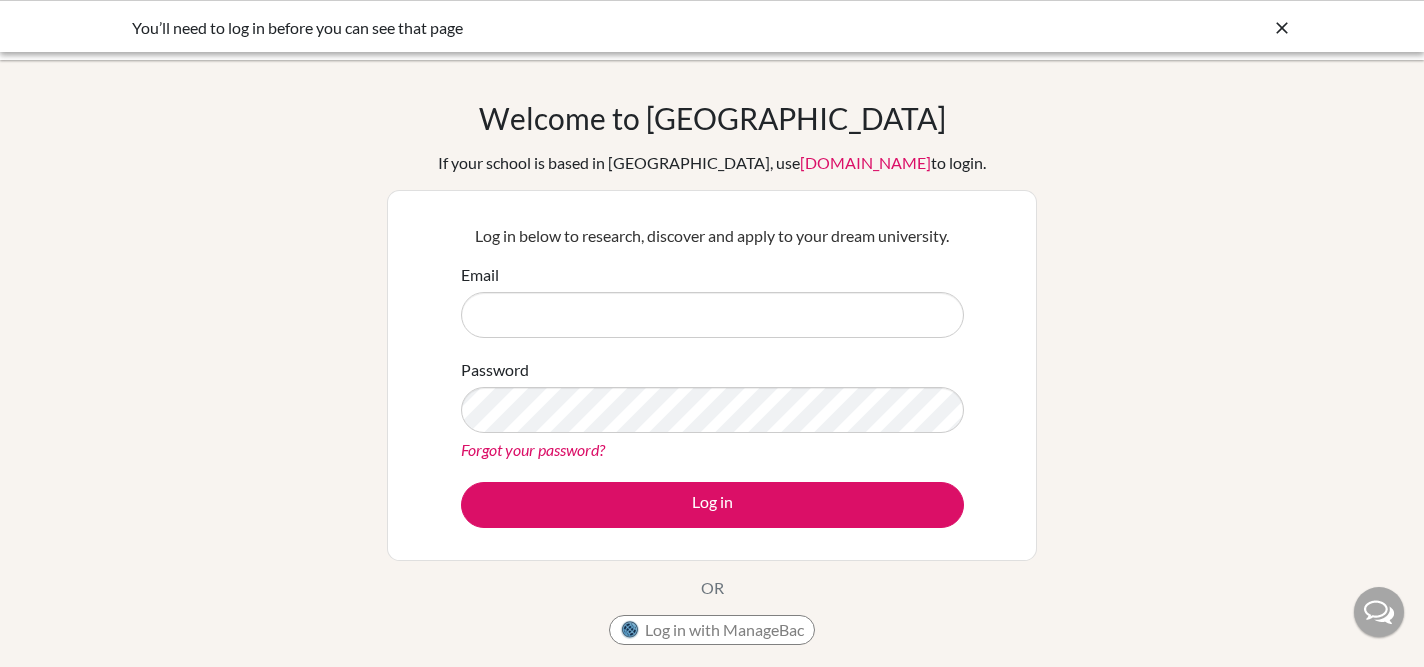 scroll, scrollTop: 0, scrollLeft: 0, axis: both 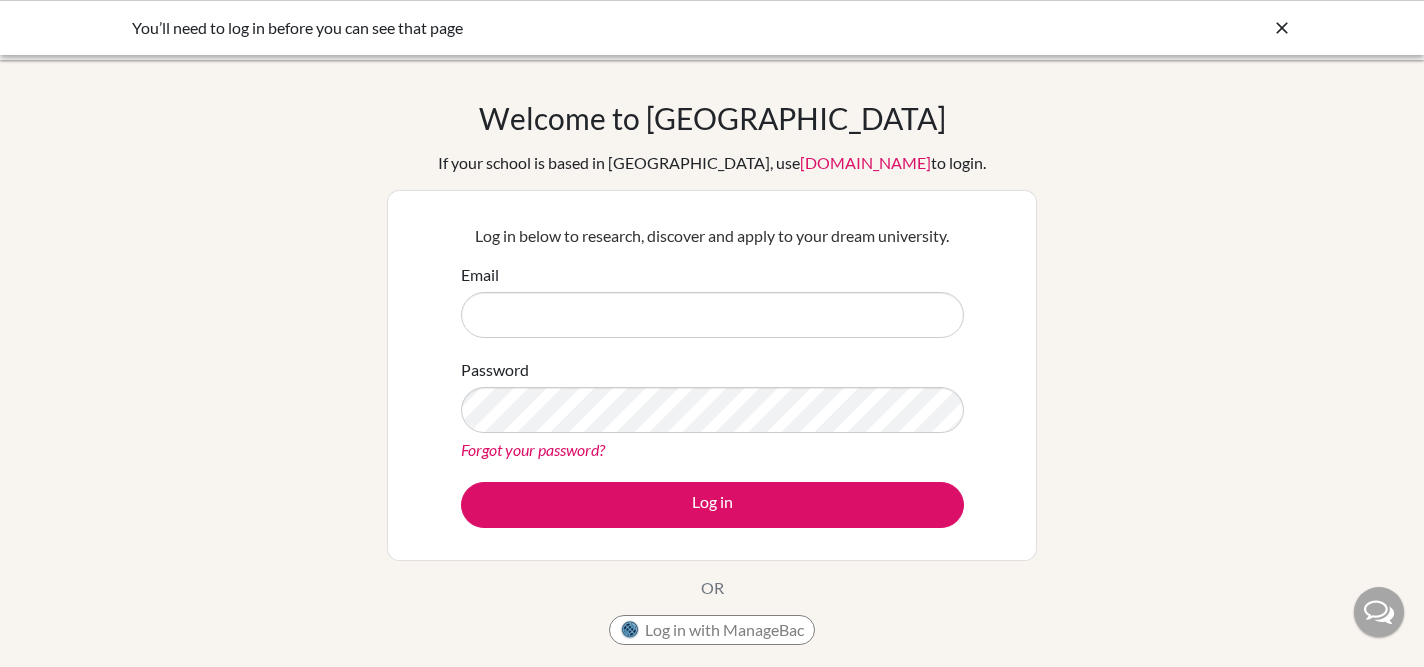 click on "Email" at bounding box center (712, 315) 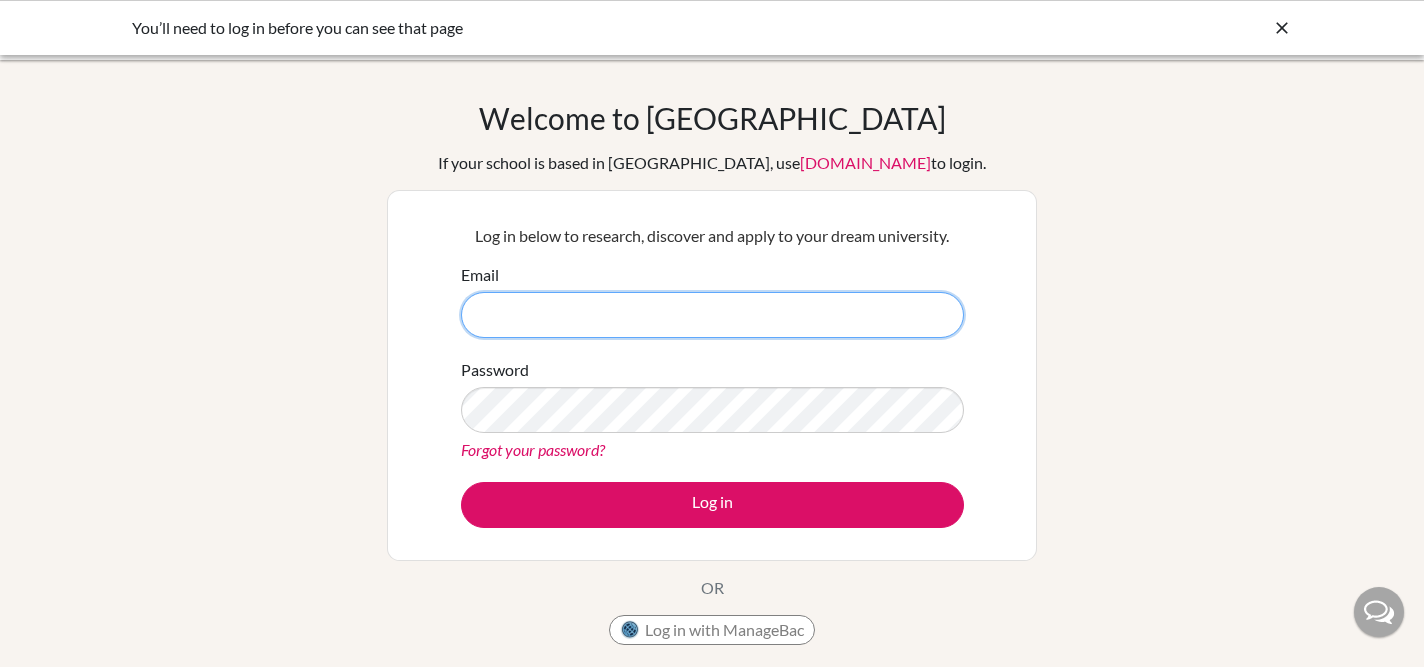 click on "Email" at bounding box center [712, 315] 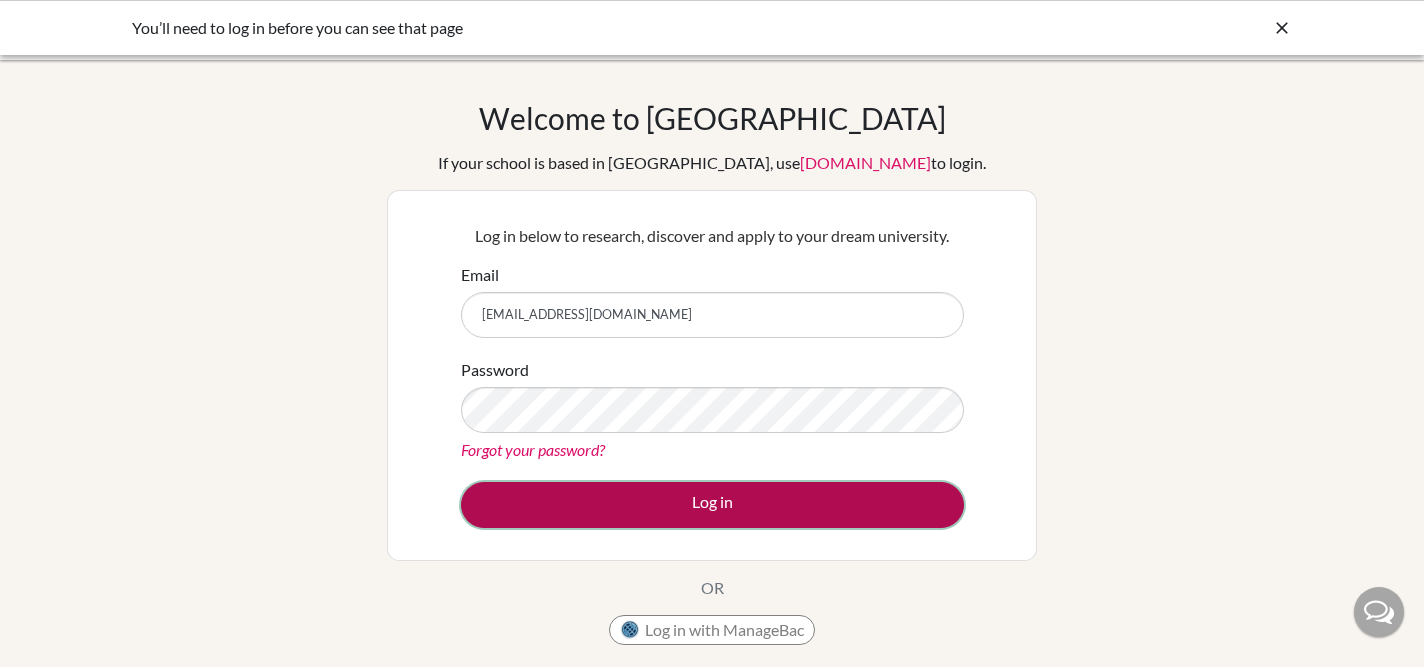click on "Log in" at bounding box center [712, 505] 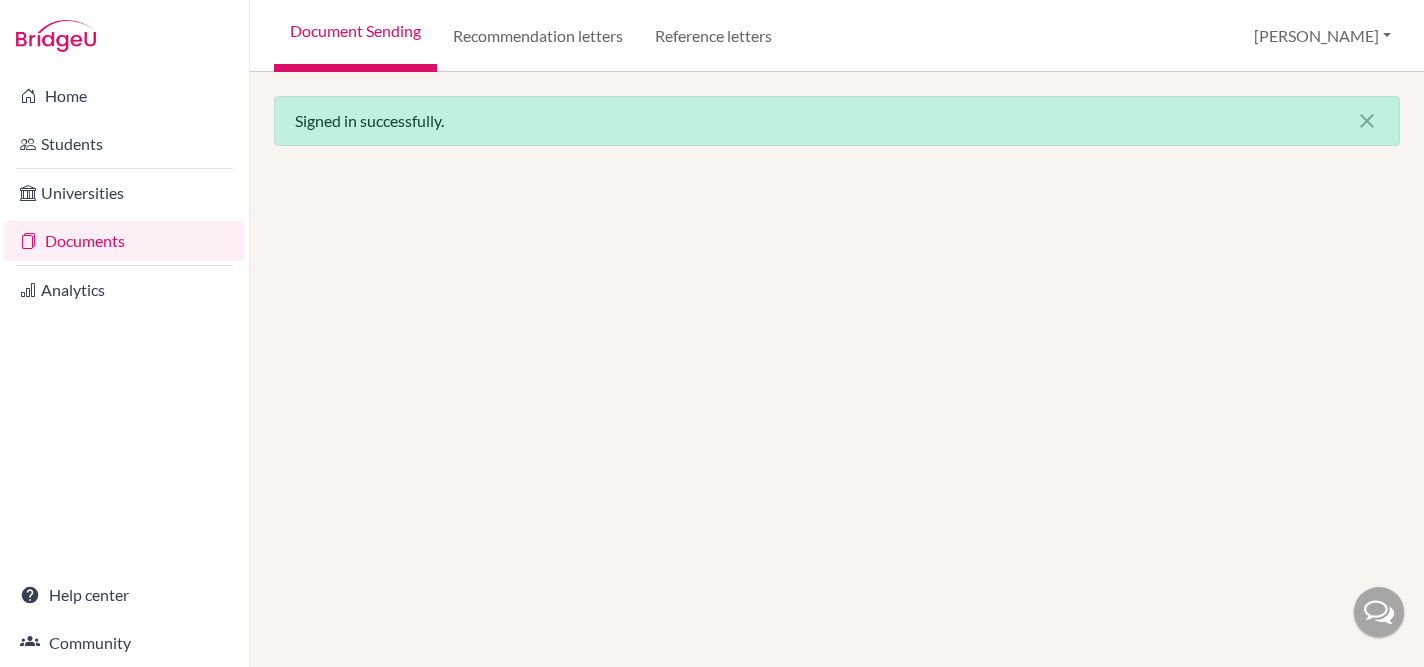 scroll, scrollTop: 0, scrollLeft: 0, axis: both 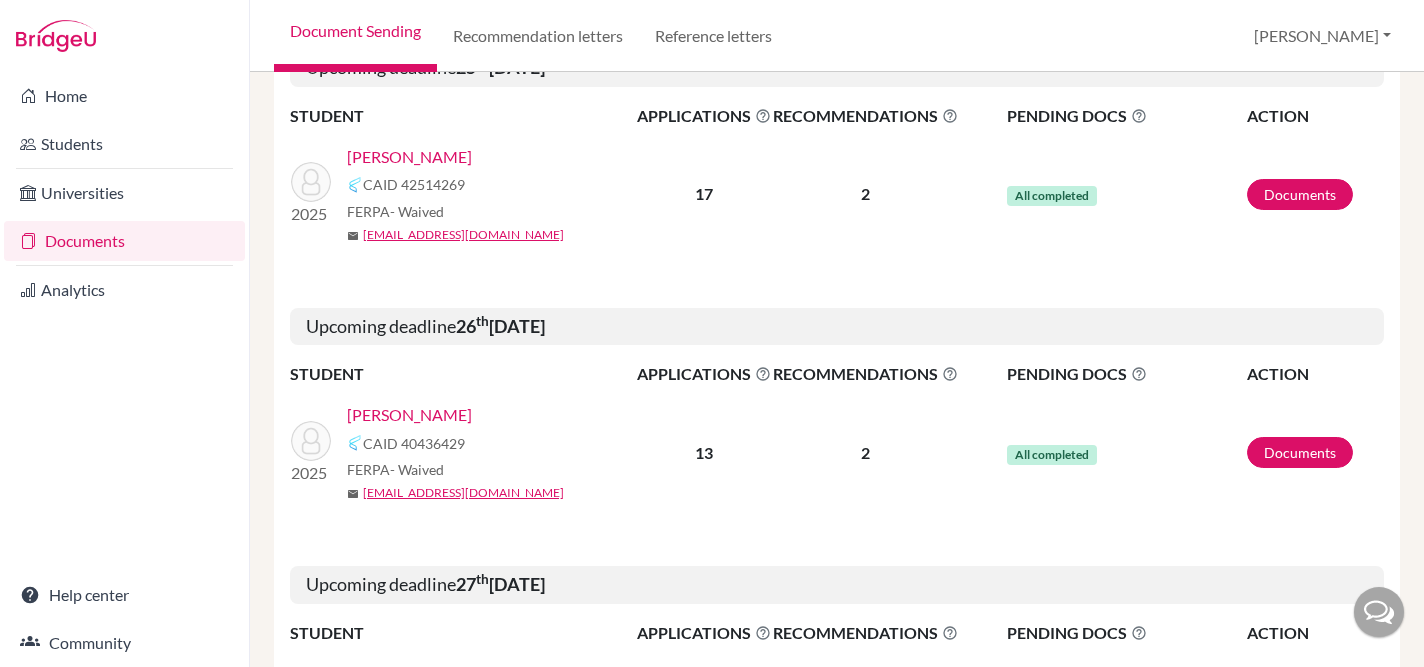 click on "THOMAS, Kathryn" at bounding box center [409, 415] 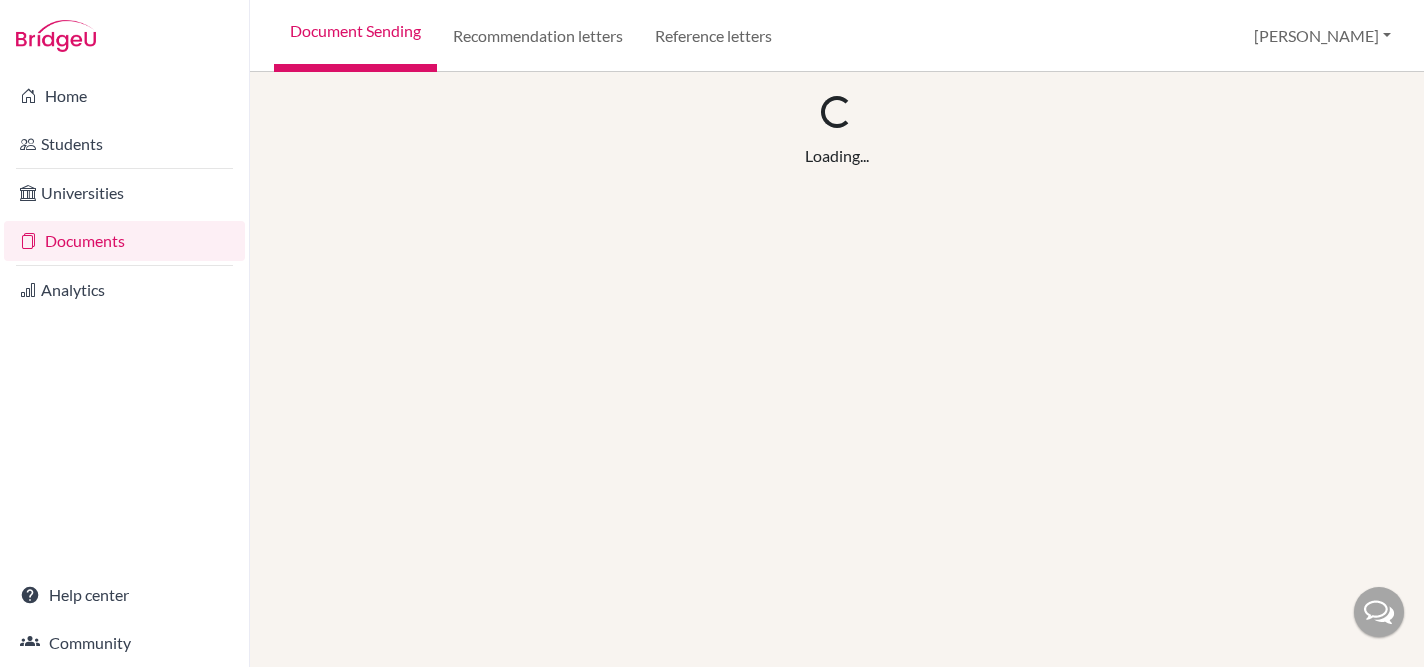 scroll, scrollTop: 0, scrollLeft: 0, axis: both 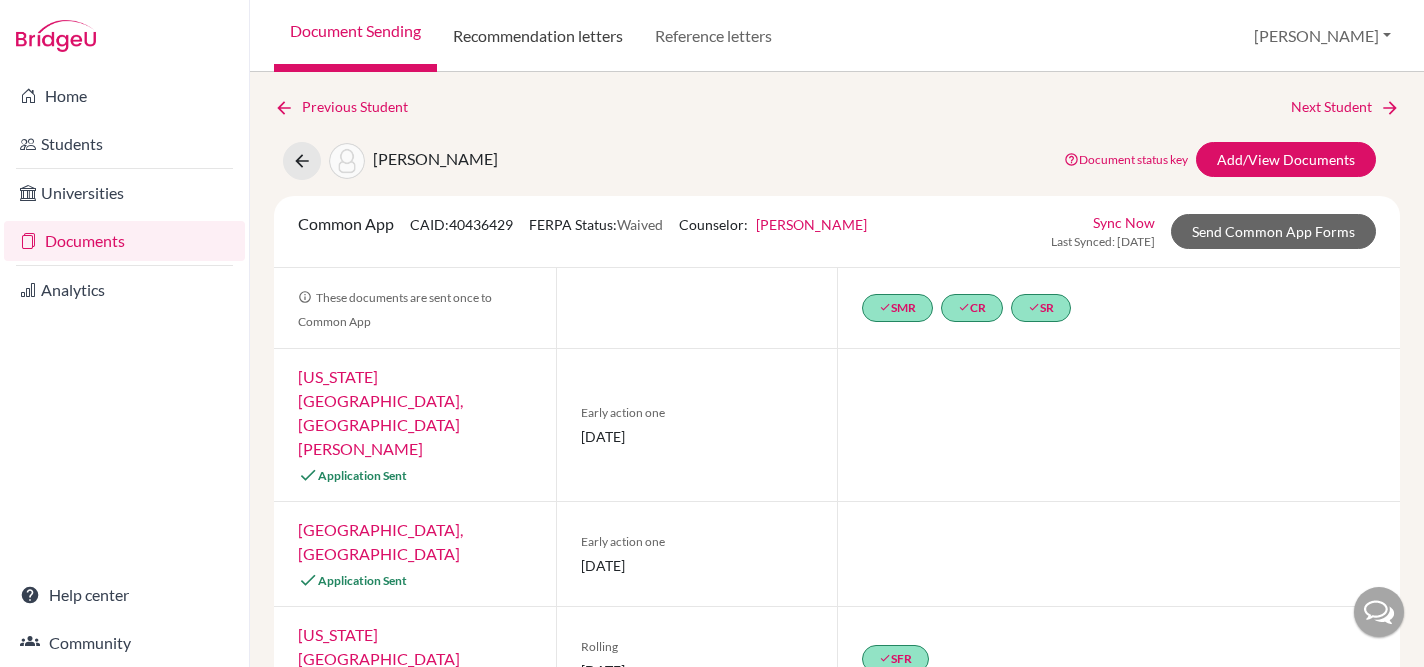 click on "Recommendation letters" at bounding box center [538, 36] 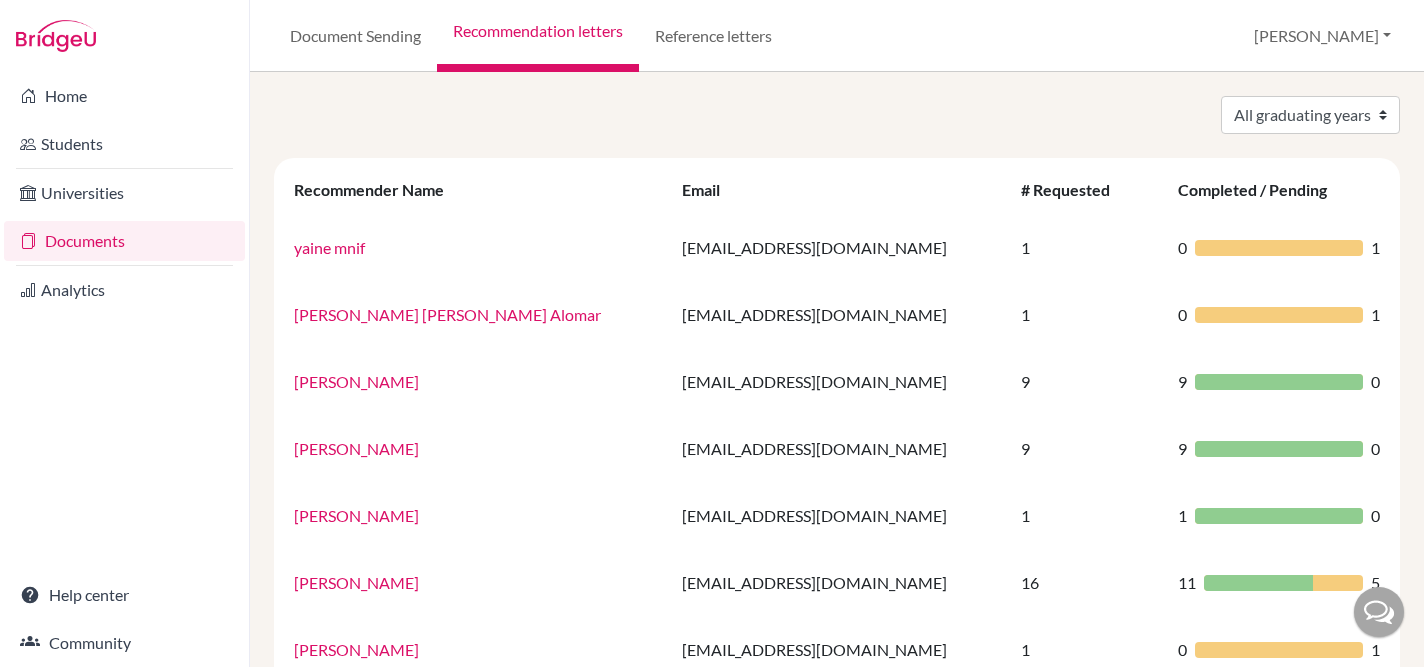 scroll, scrollTop: 0, scrollLeft: 0, axis: both 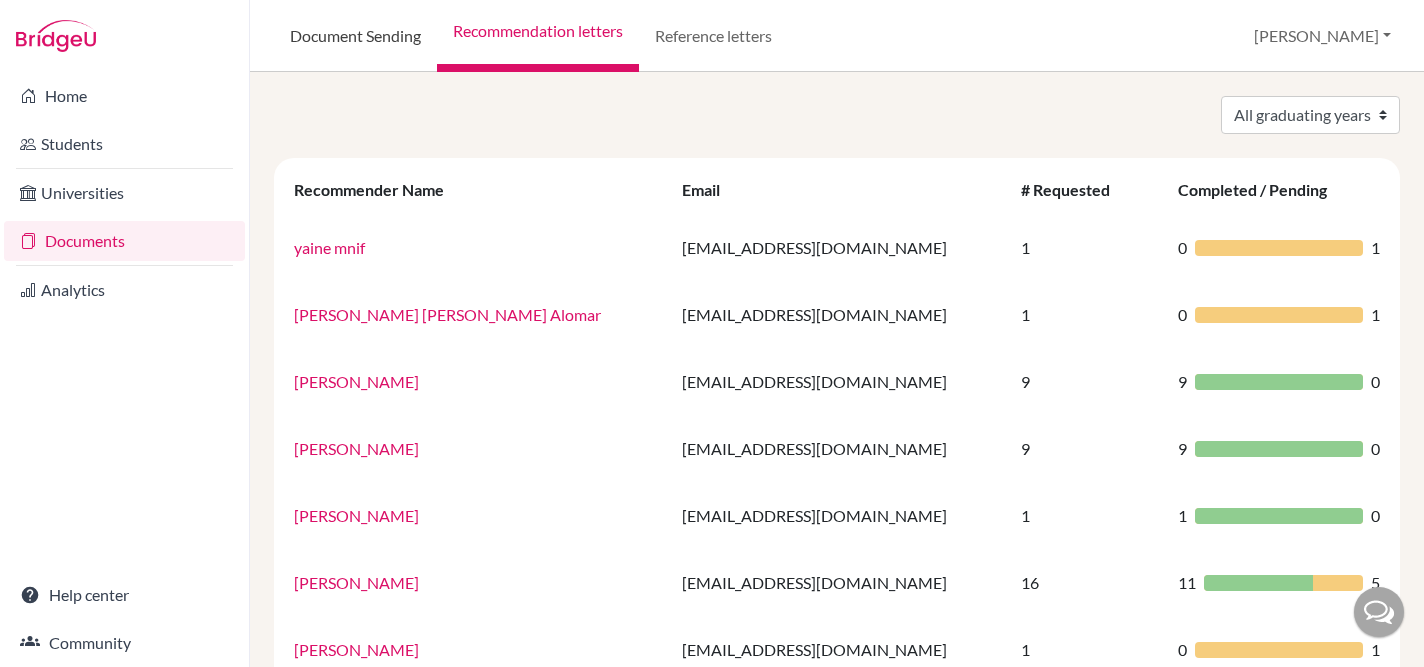 click on "Document Sending" at bounding box center [355, 36] 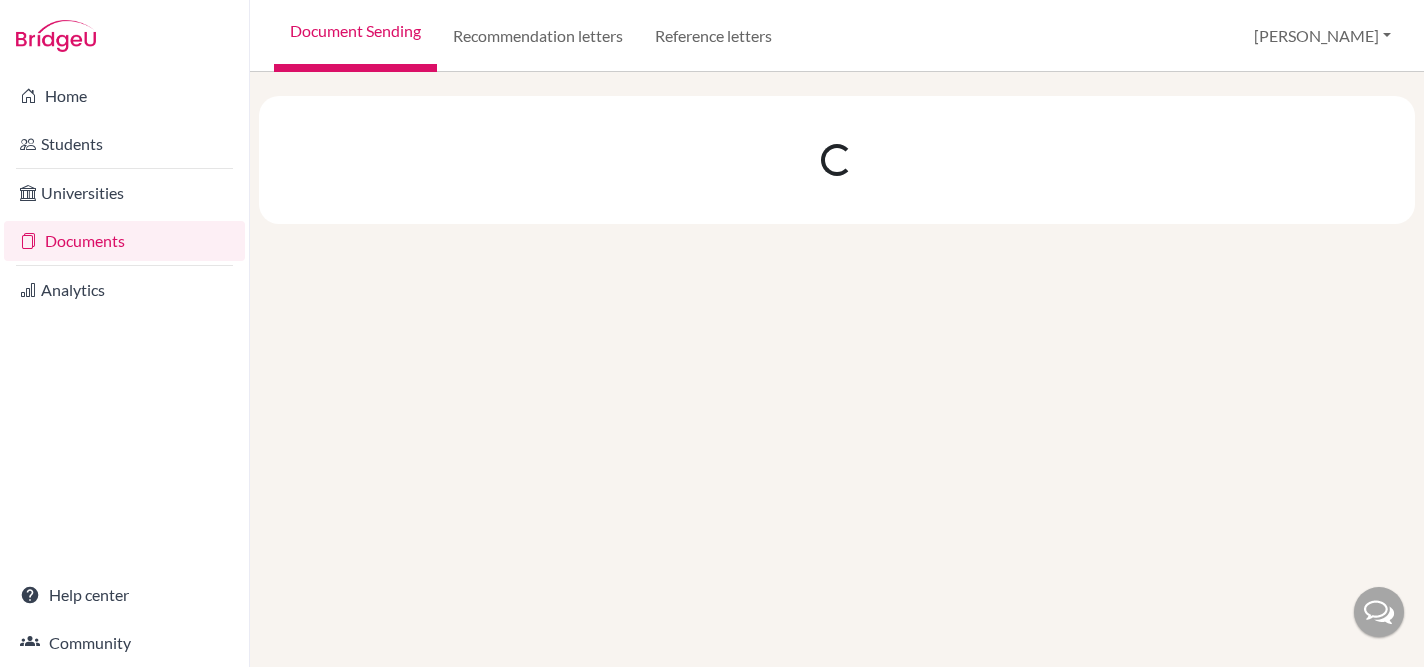 scroll, scrollTop: 0, scrollLeft: 0, axis: both 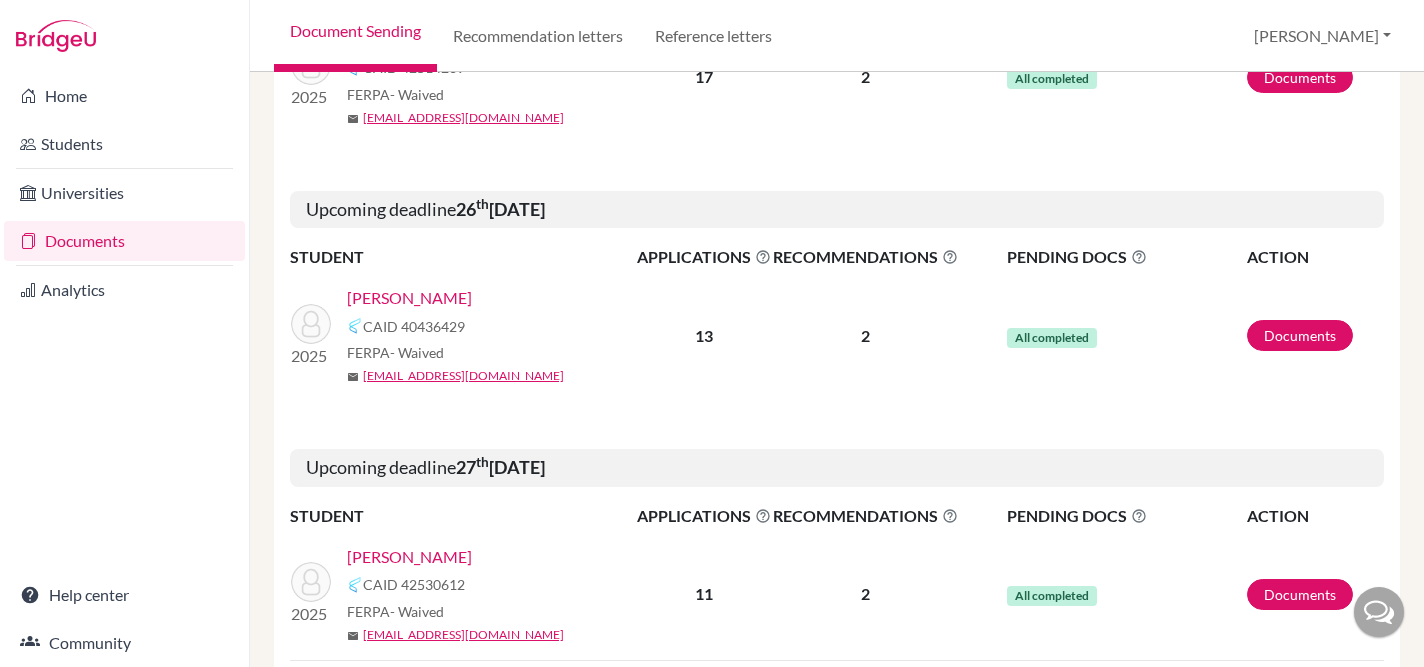 click on "[PERSON_NAME]" at bounding box center [409, 298] 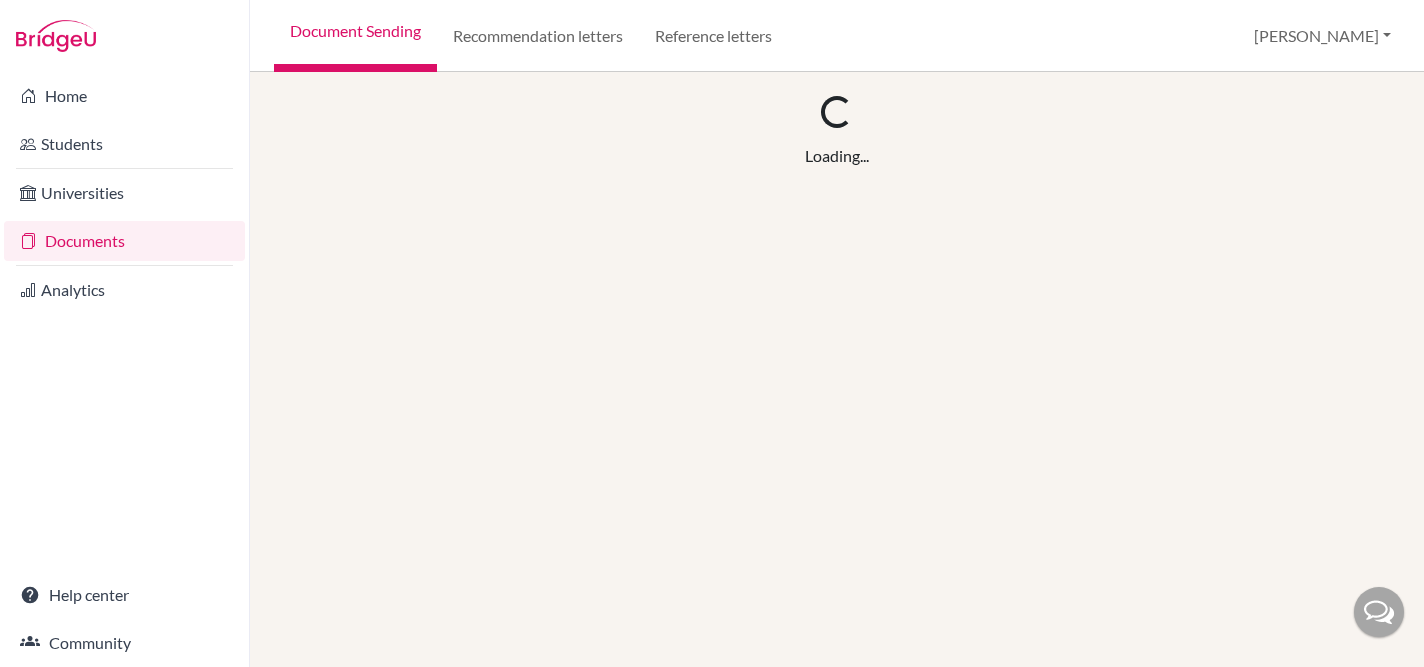 scroll, scrollTop: 0, scrollLeft: 0, axis: both 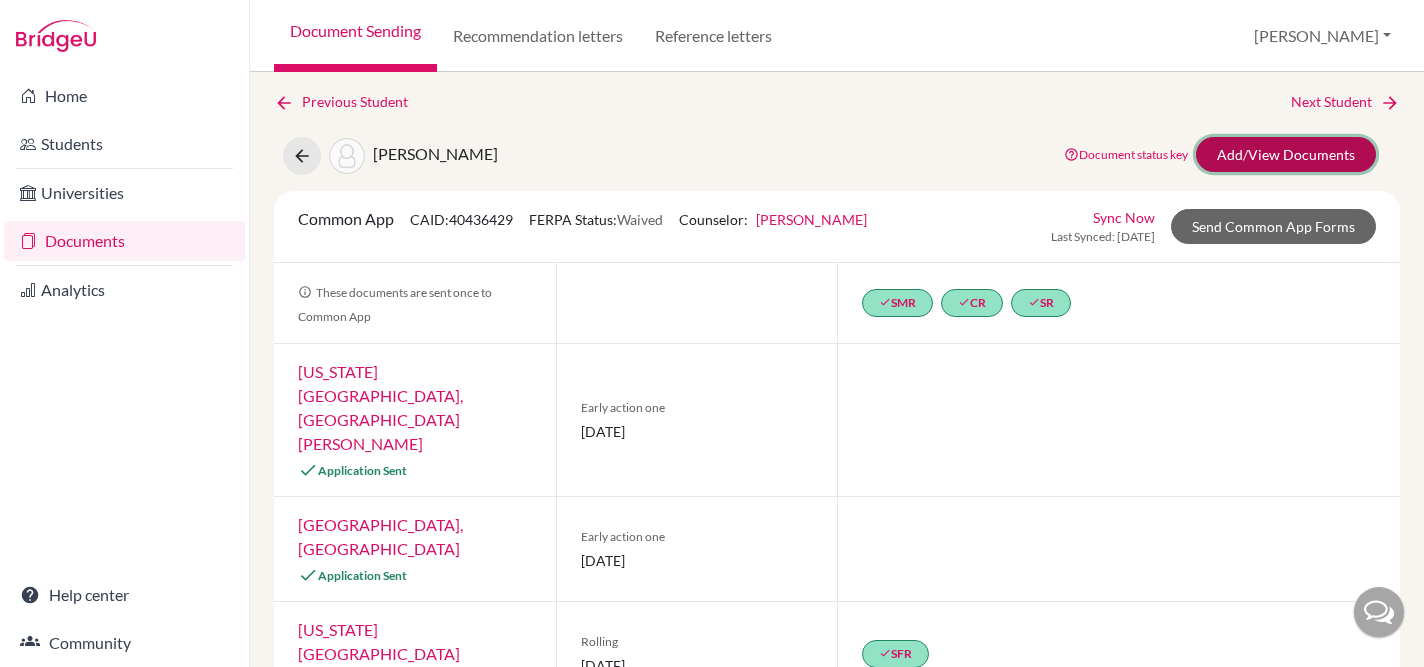 click on "Add/View Documents" at bounding box center (1286, 154) 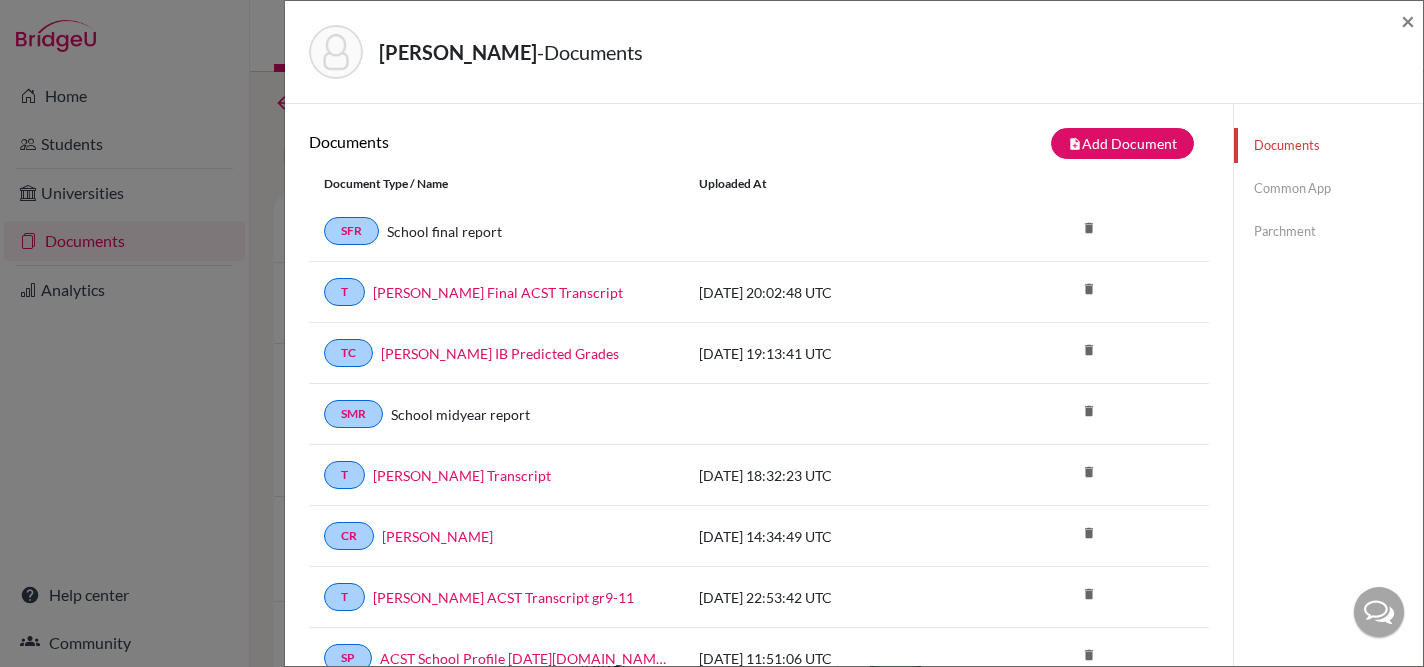 scroll, scrollTop: 48, scrollLeft: 0, axis: vertical 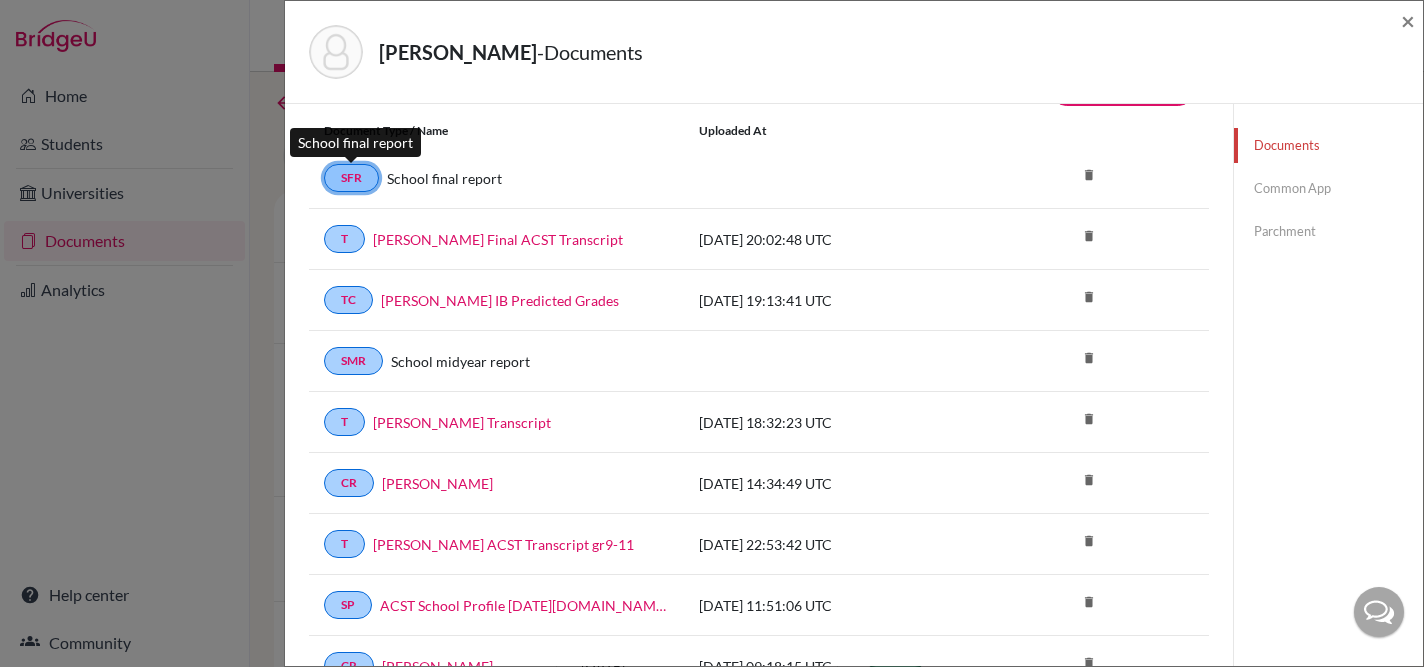 click on "SFR" at bounding box center [351, 178] 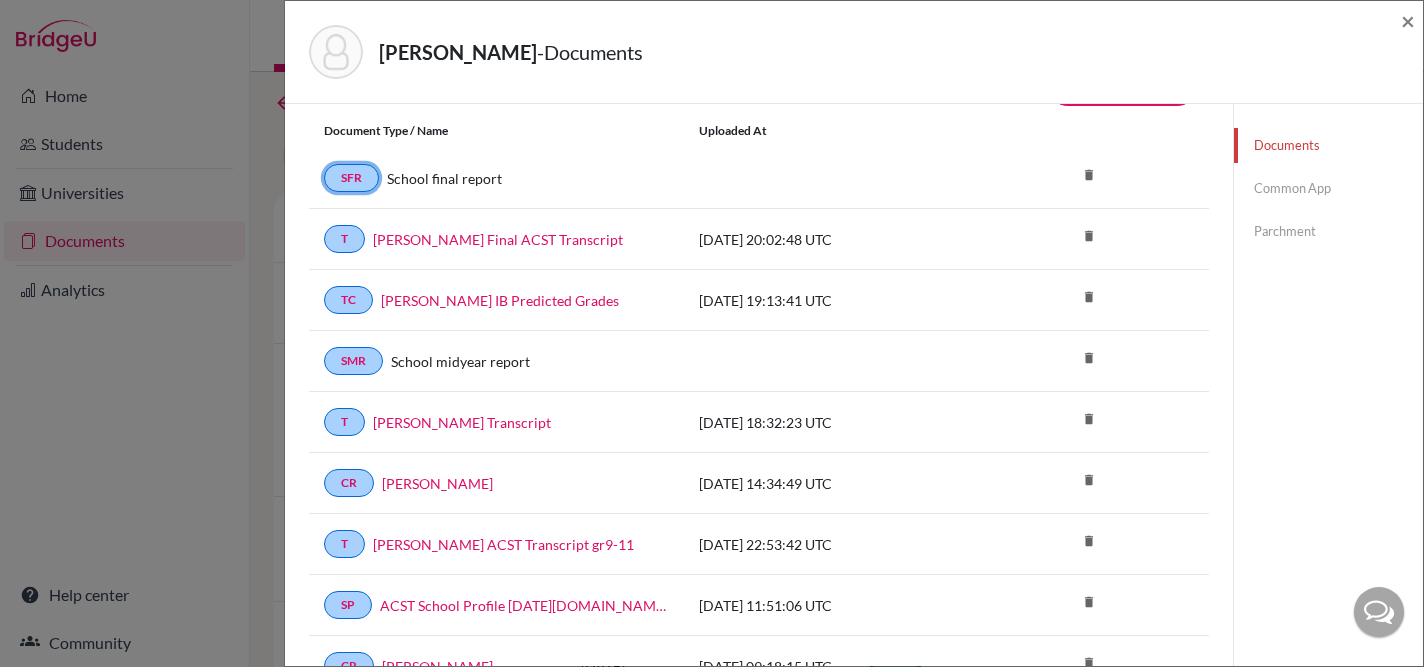 scroll, scrollTop: 48, scrollLeft: 0, axis: vertical 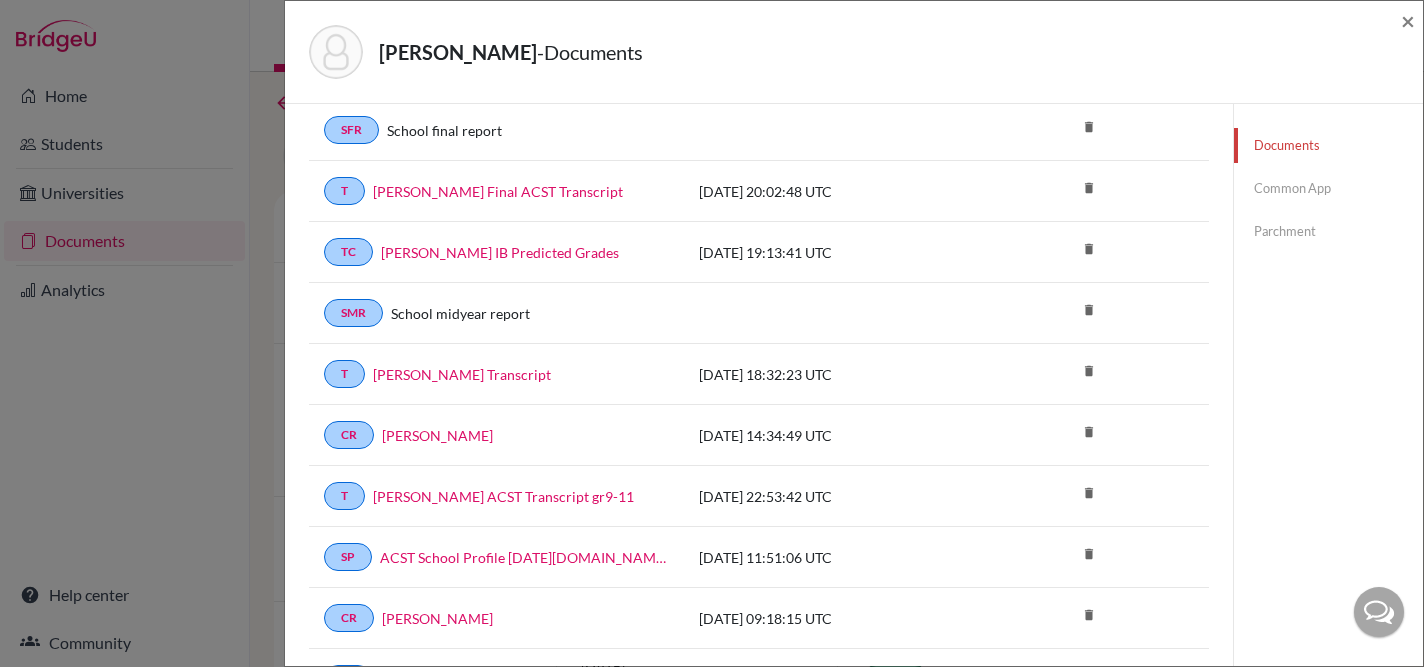 click on "Common App" 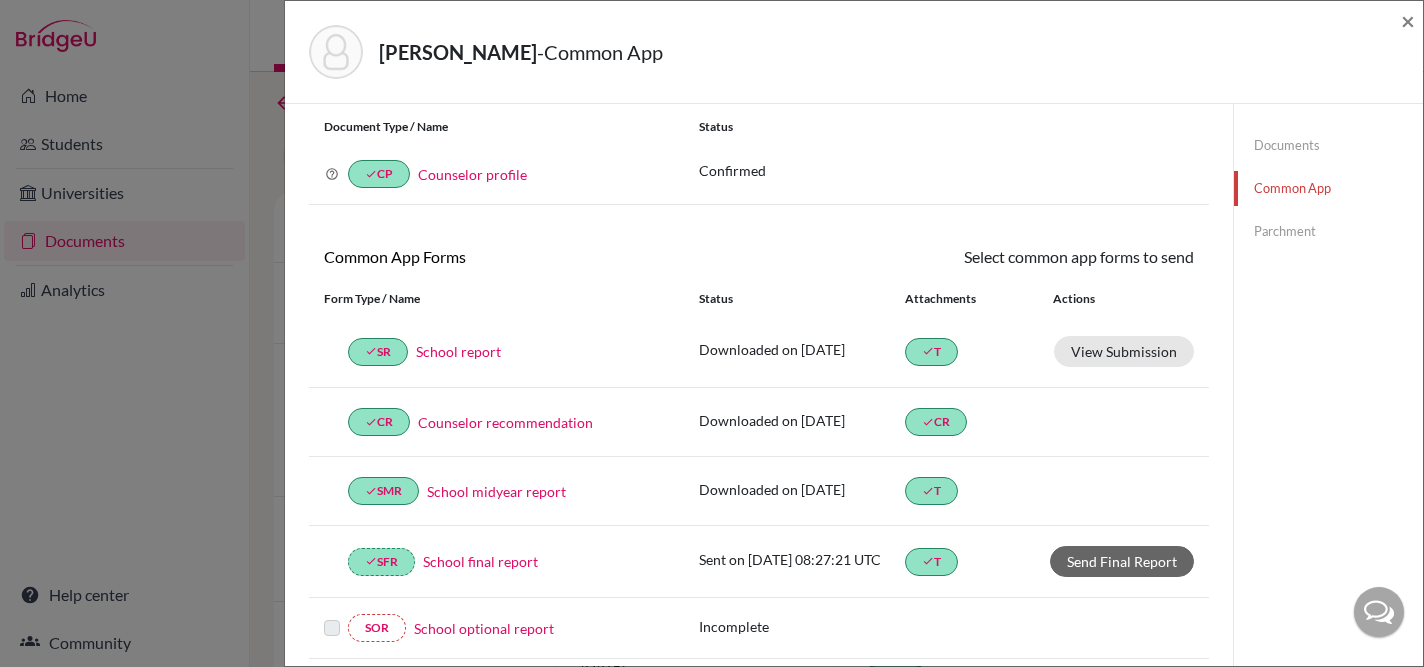 scroll, scrollTop: 0, scrollLeft: 0, axis: both 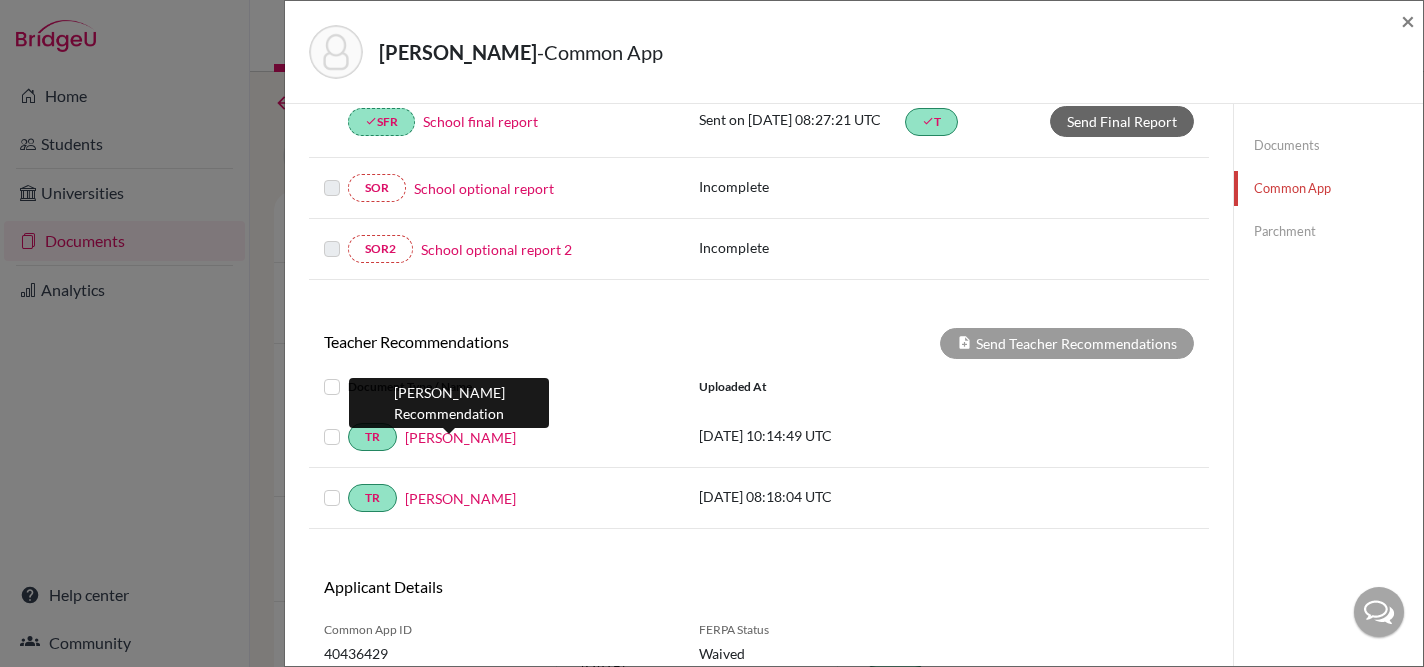 click on "Torie Leinbach" at bounding box center [460, 437] 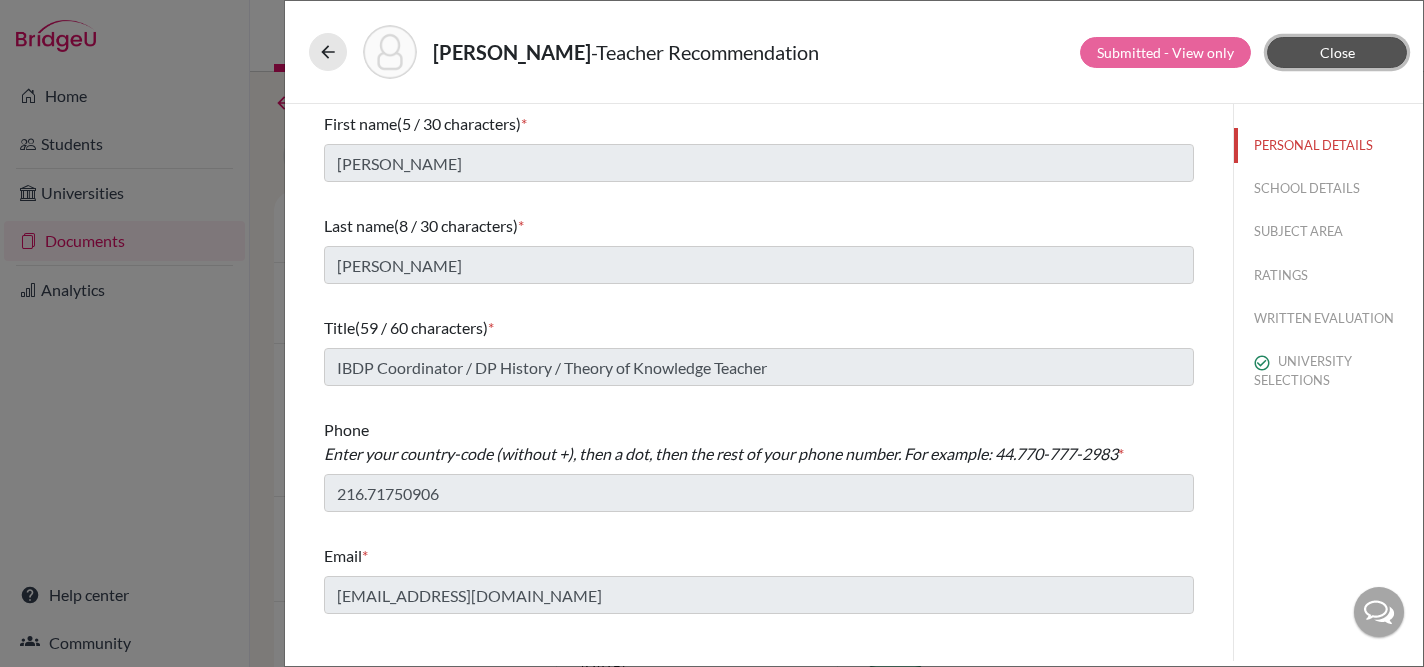 click on "Close" at bounding box center (1337, 52) 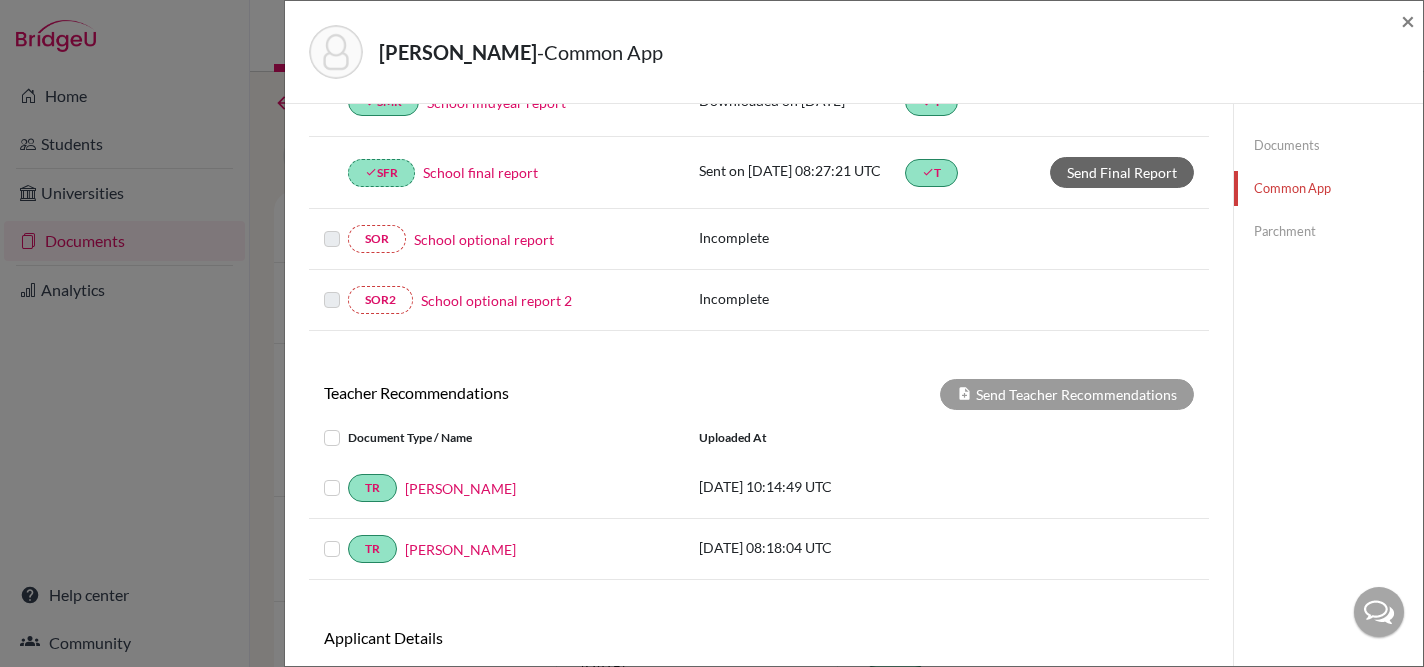 scroll, scrollTop: 482, scrollLeft: 0, axis: vertical 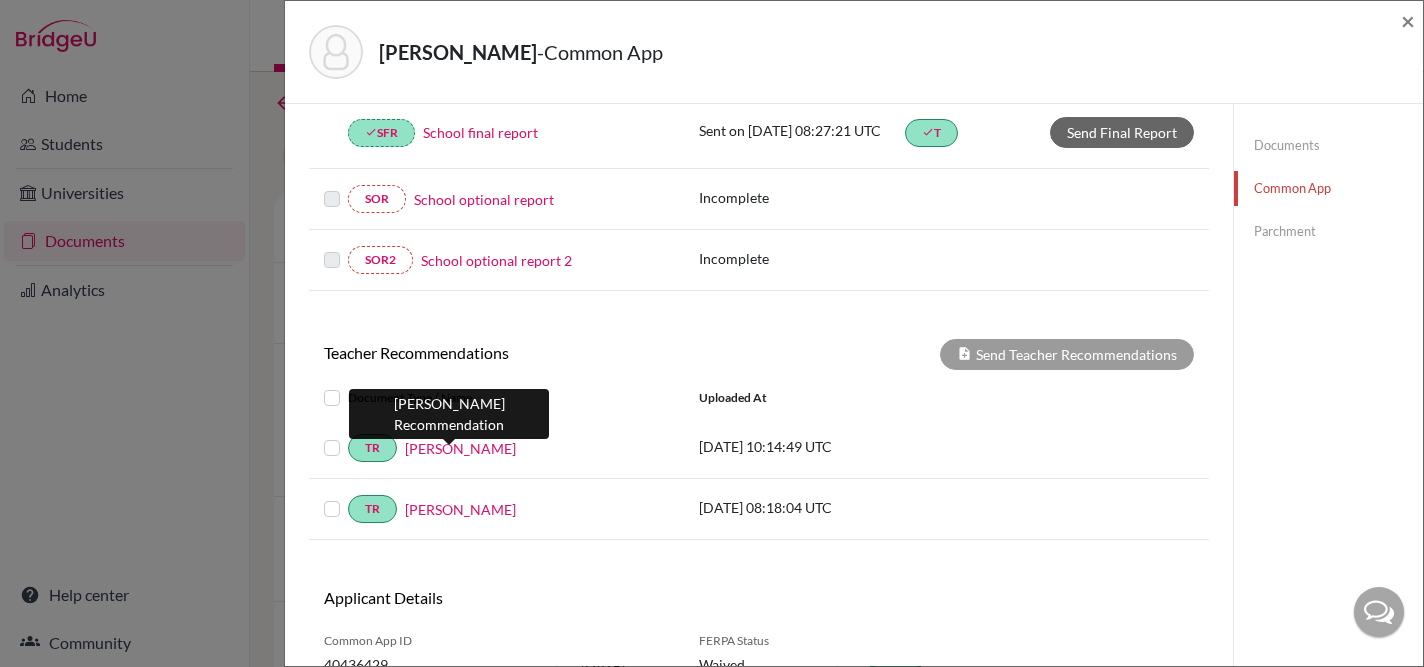 click on "Torie Leinbach" at bounding box center (460, 448) 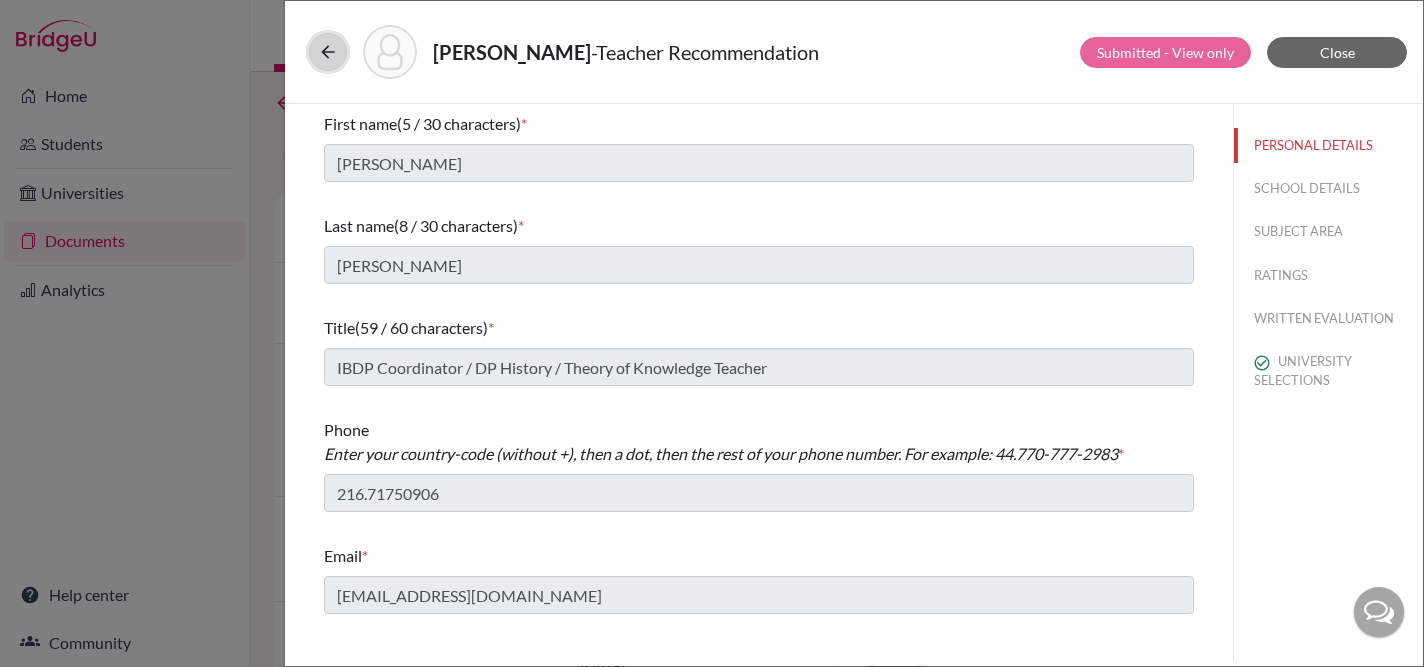 click at bounding box center (328, 52) 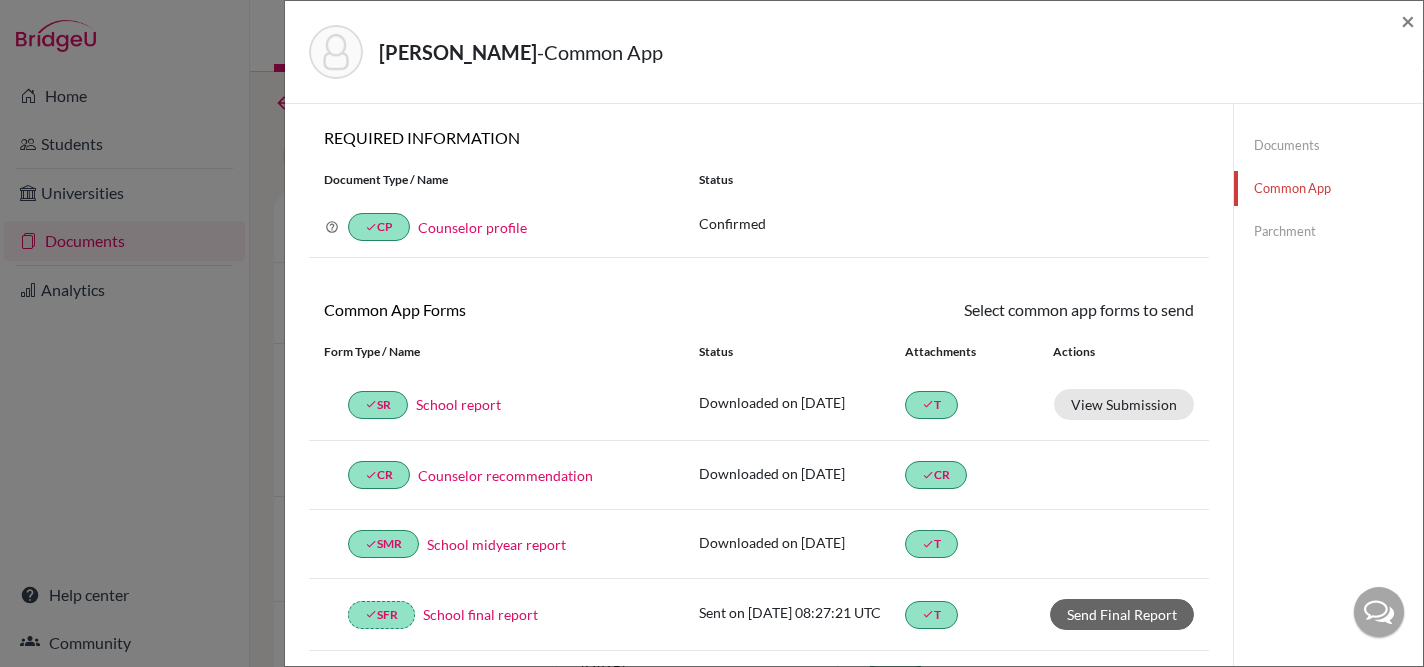 click on "Documents" 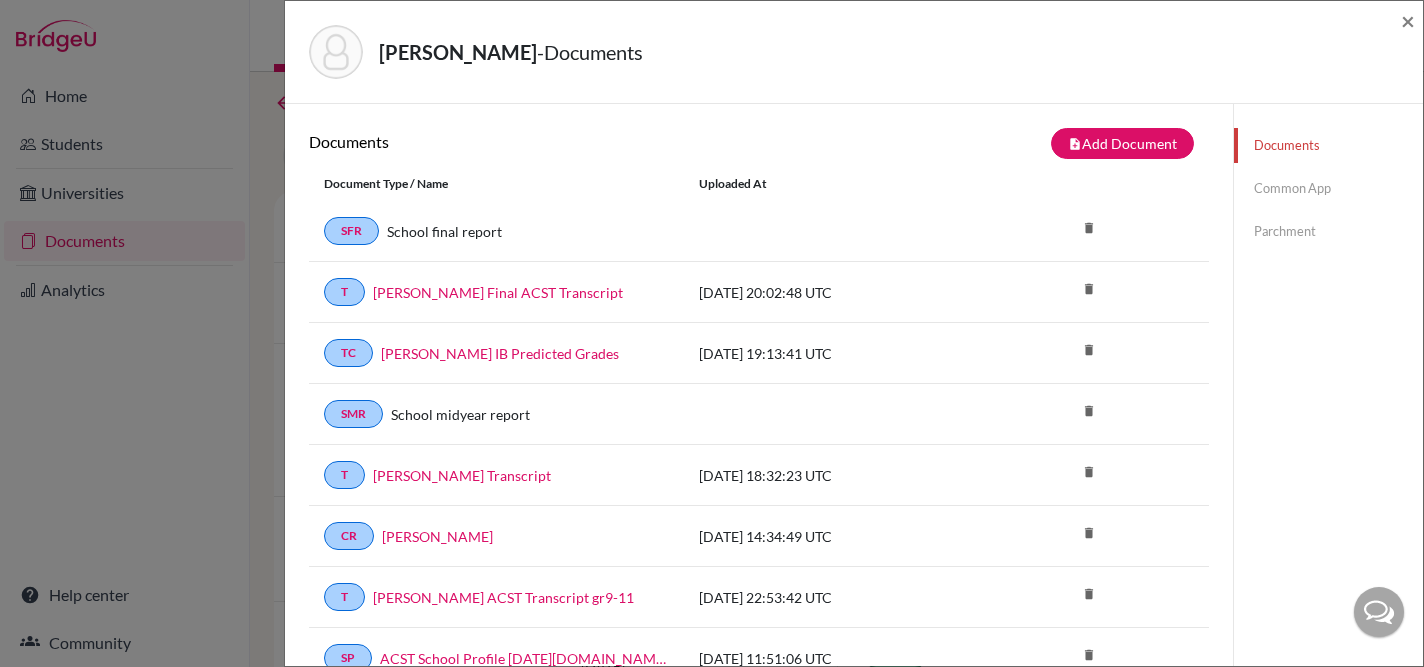 scroll, scrollTop: 48, scrollLeft: 0, axis: vertical 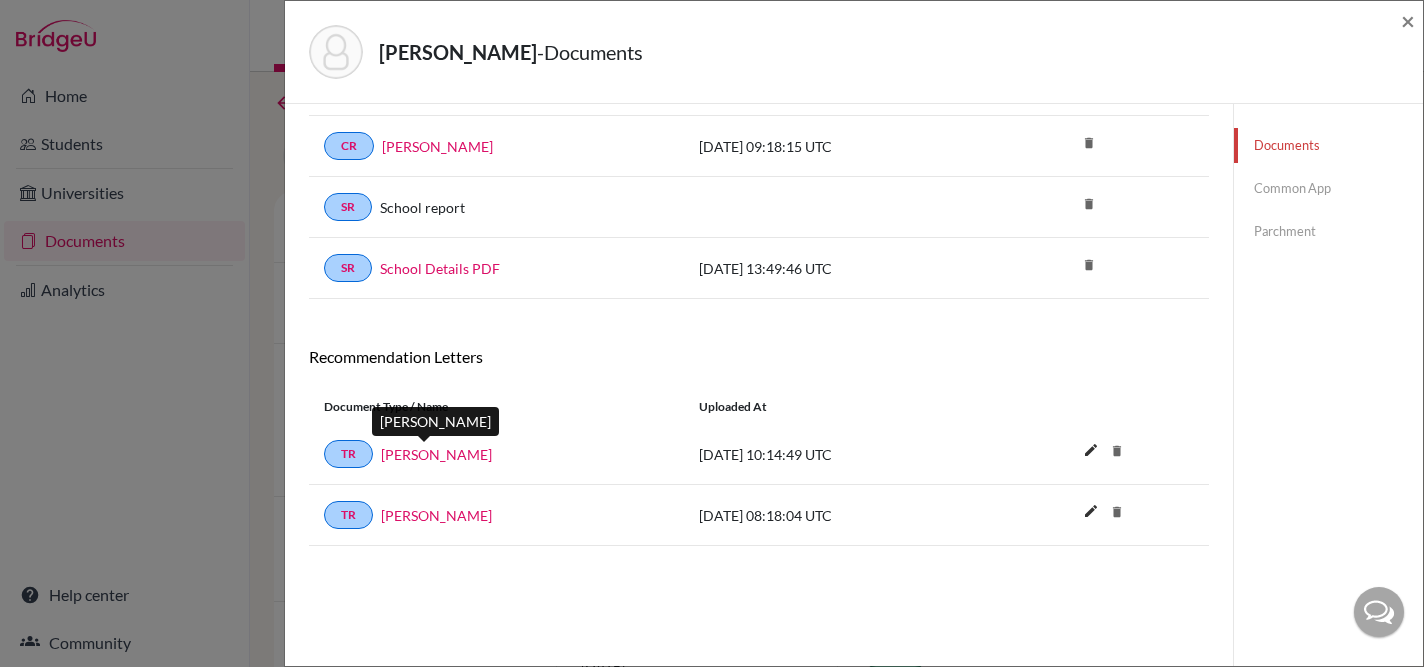 click on "Torie Leinbach" at bounding box center (436, 454) 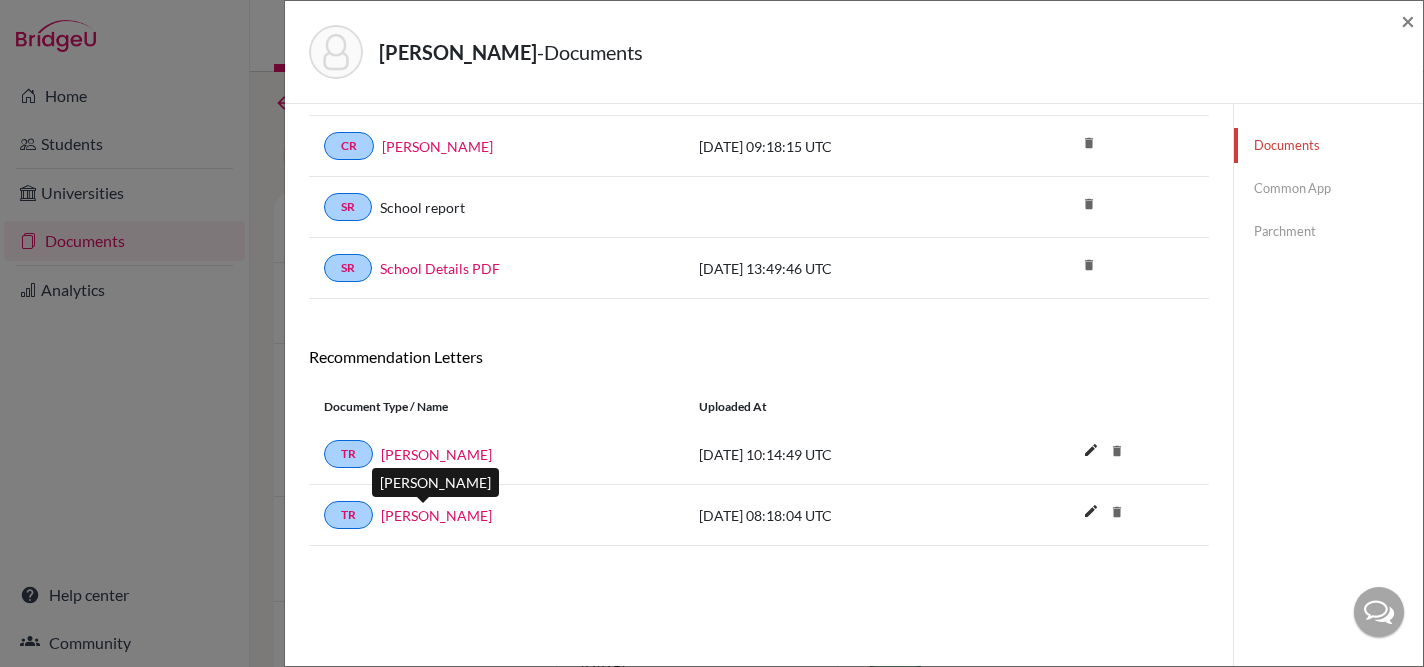 click on "Colin Simpson" at bounding box center [436, 515] 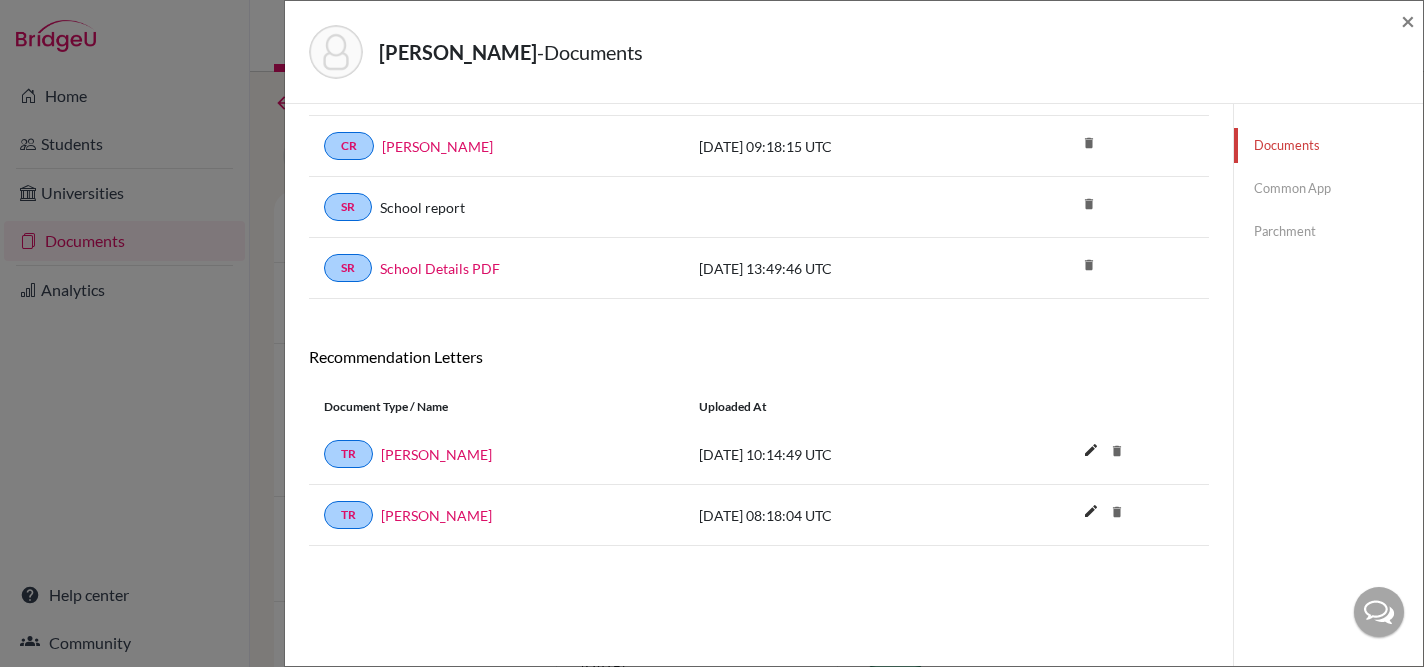 scroll, scrollTop: 0, scrollLeft: 0, axis: both 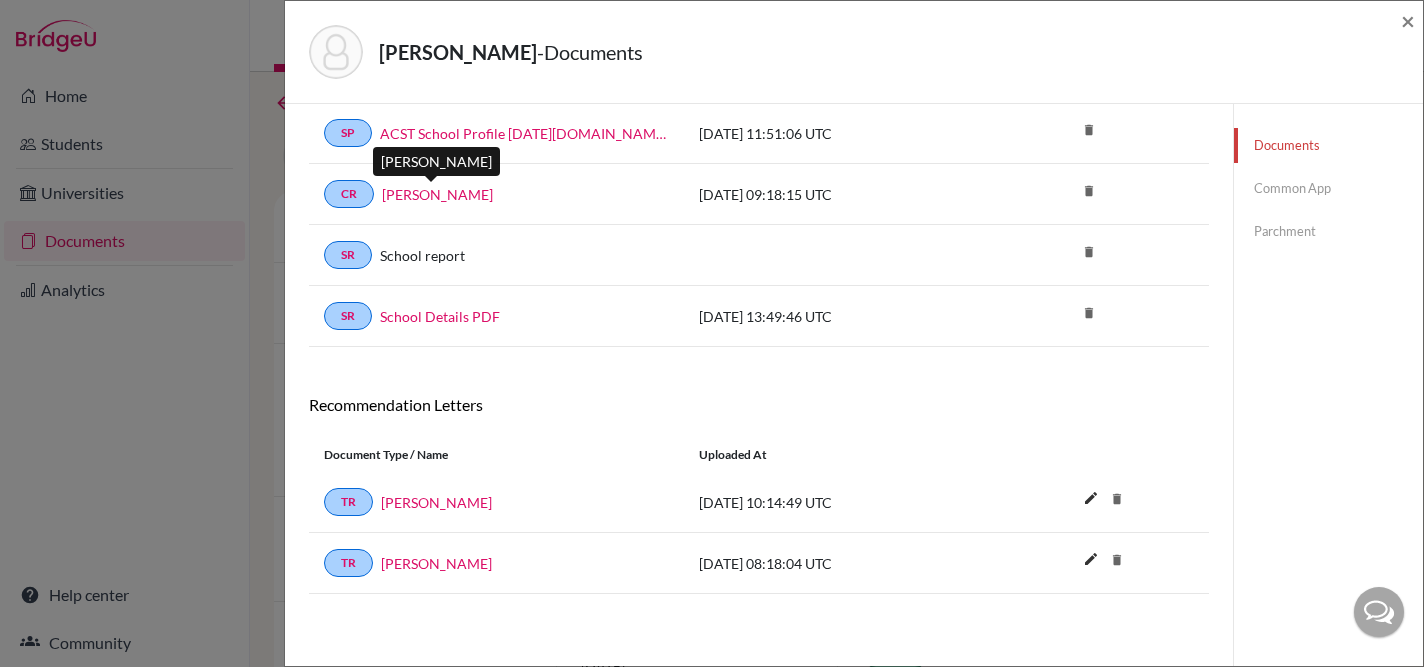 click on "Kathryn Thomas" at bounding box center [437, 194] 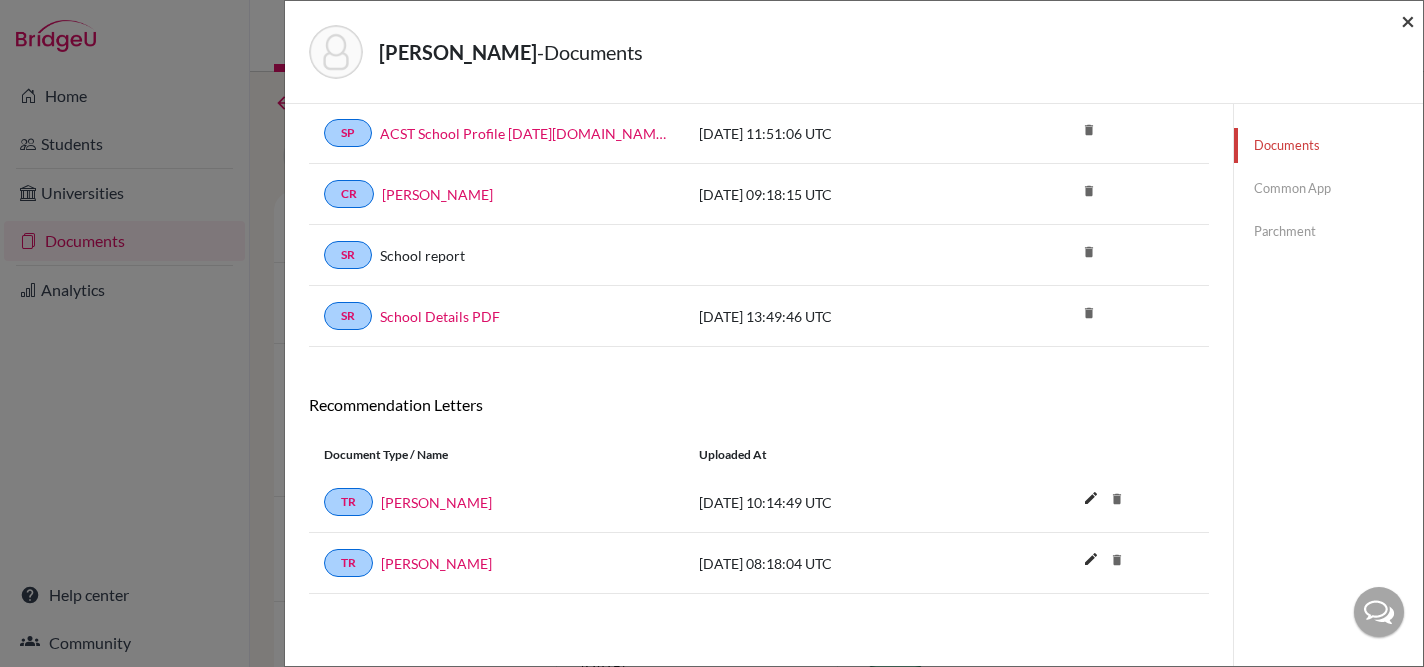 click on "×" at bounding box center [1408, 20] 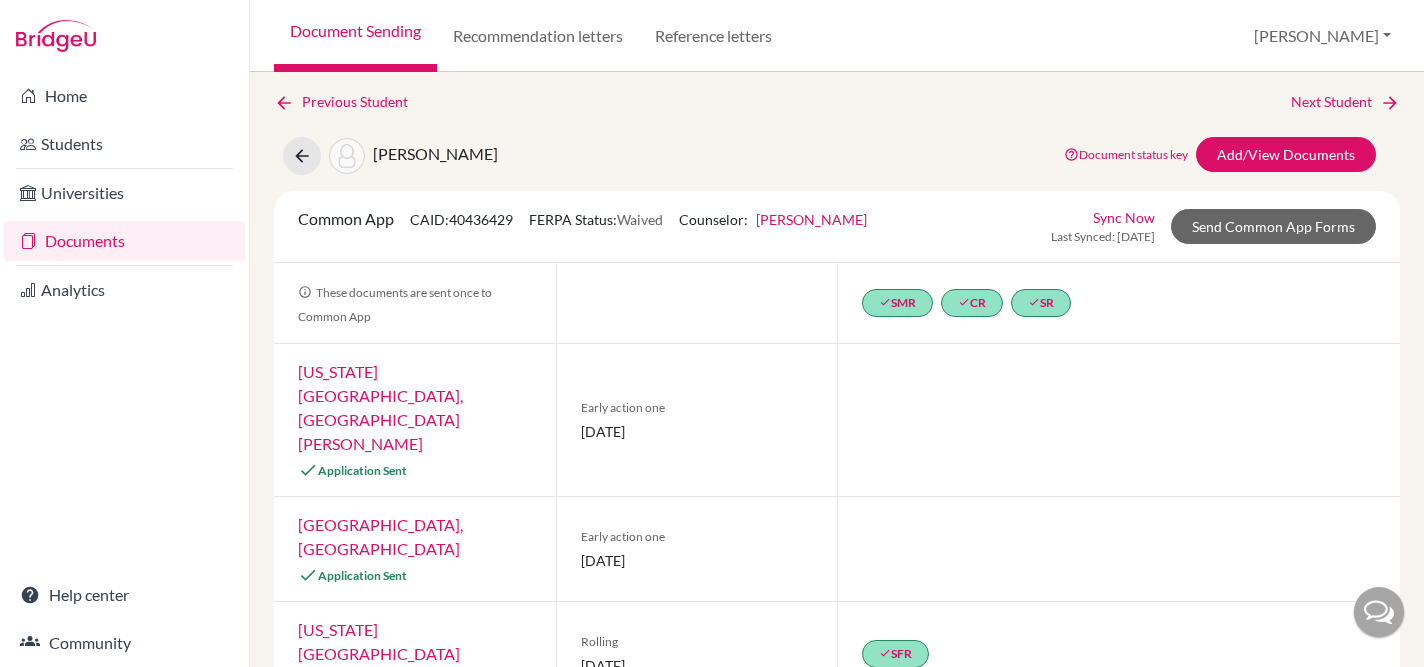 click on "Document Sending" at bounding box center [355, 36] 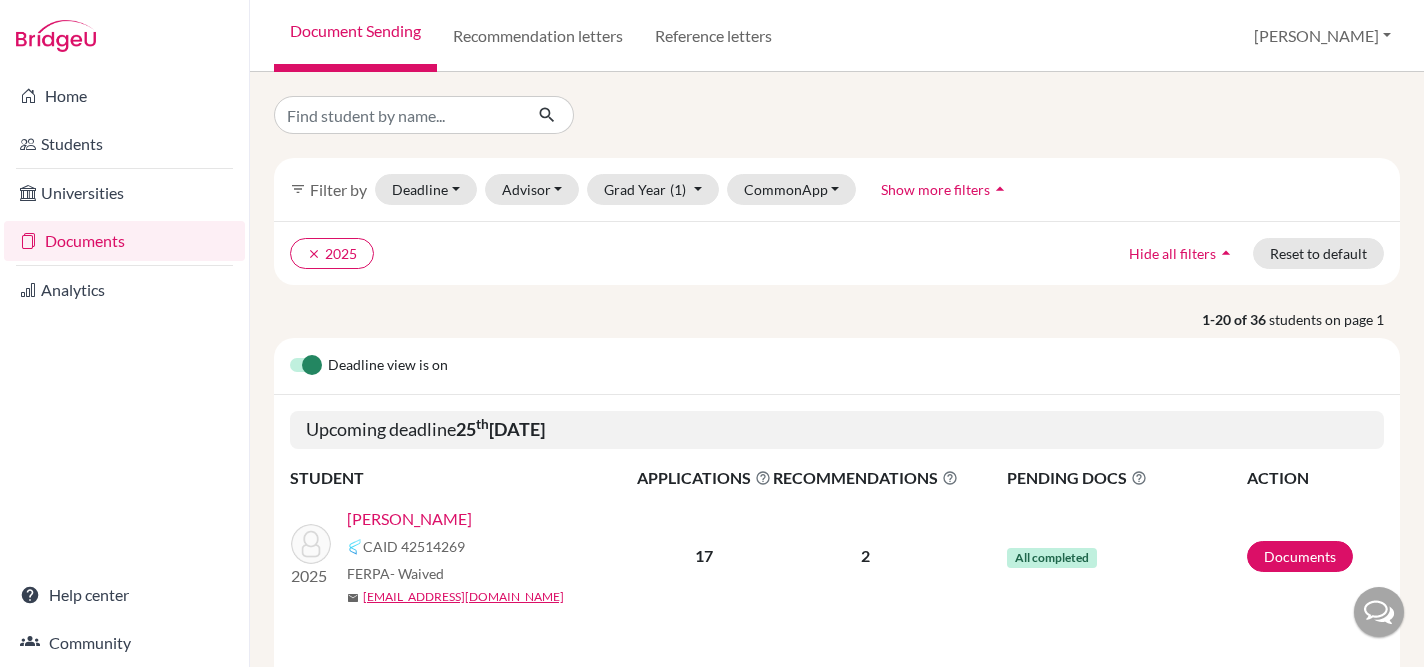 scroll, scrollTop: 0, scrollLeft: 0, axis: both 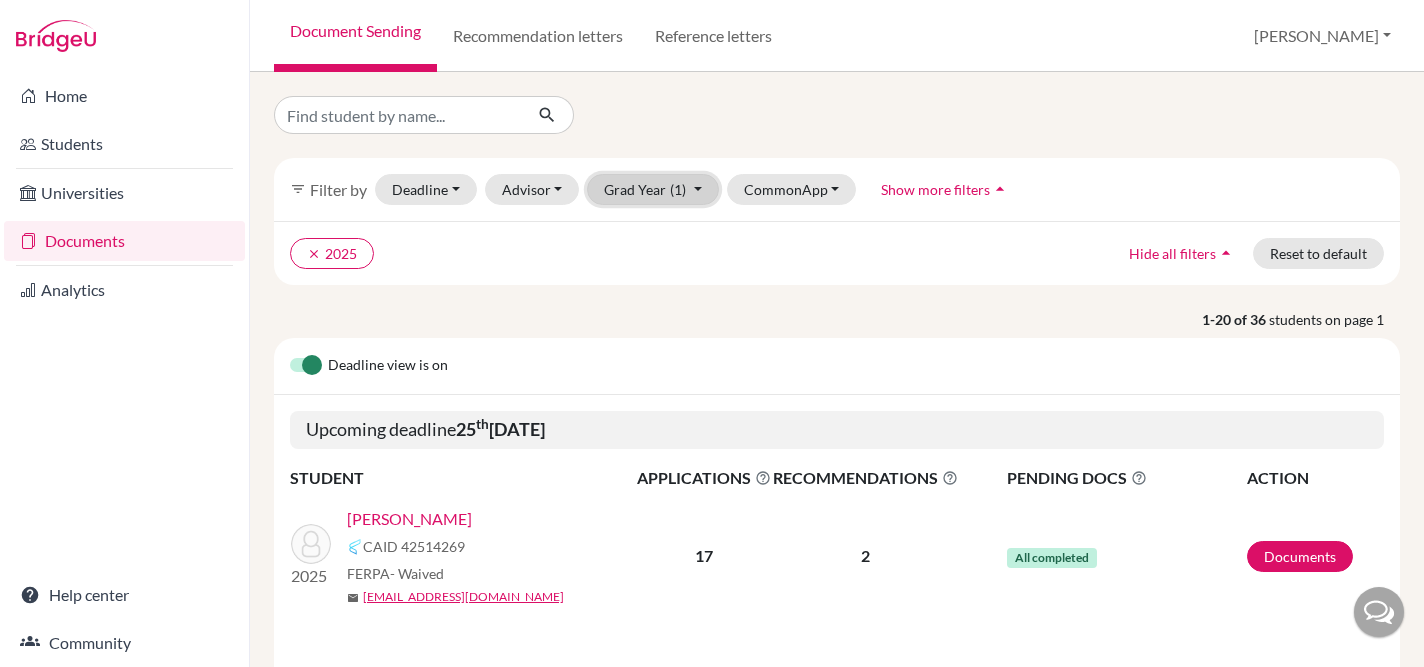 click on "Grad Year (1)" at bounding box center (653, 189) 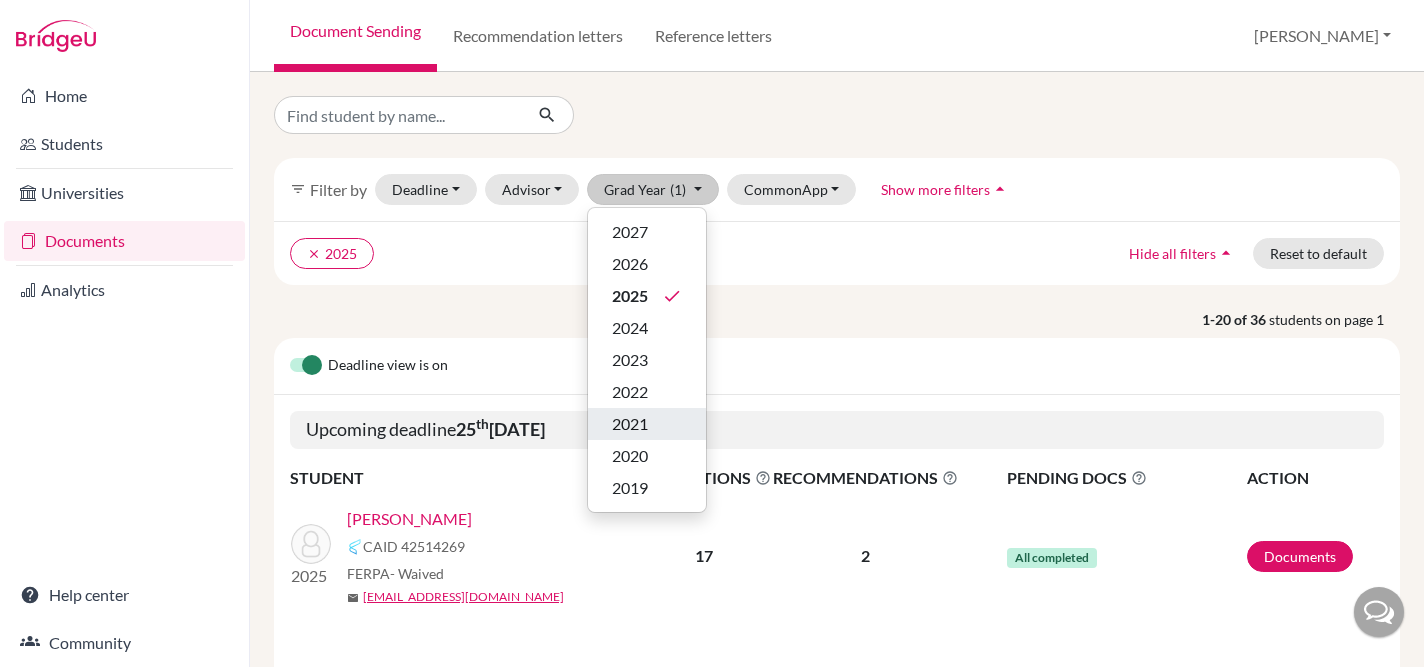 click on "2021" at bounding box center (647, 424) 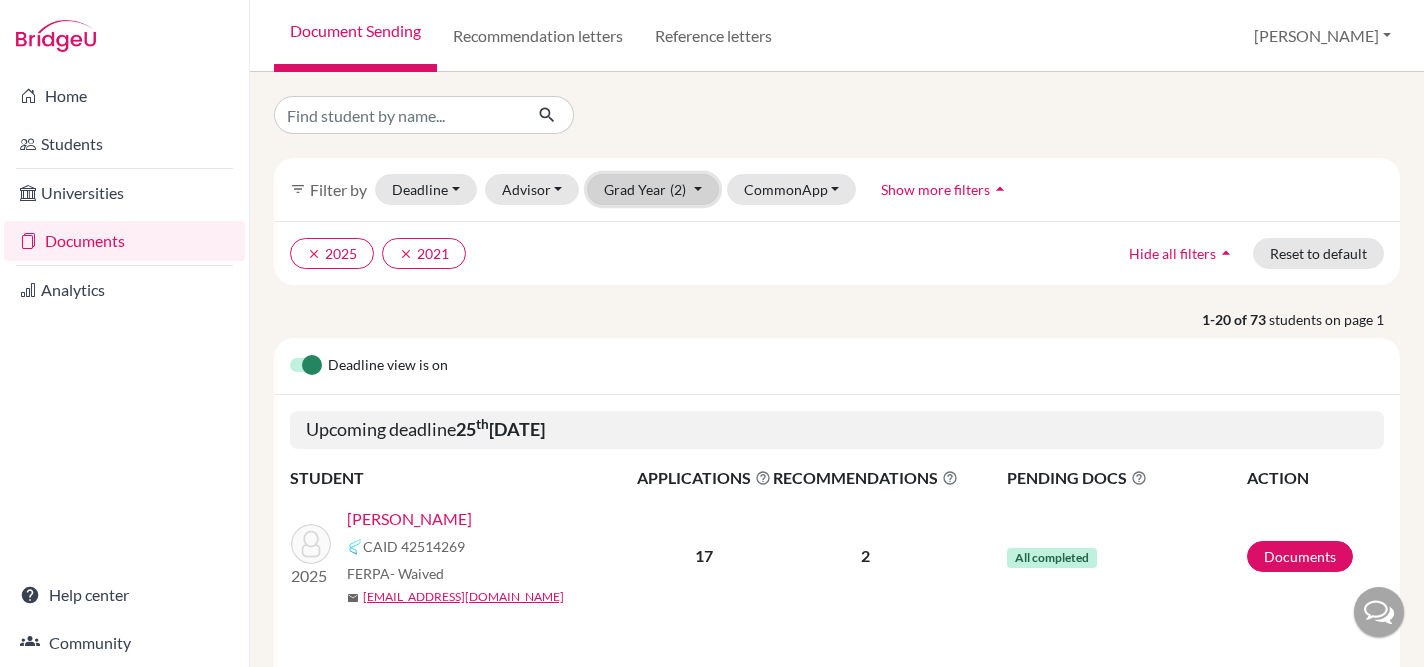 click on "Grad Year (2)" at bounding box center [653, 189] 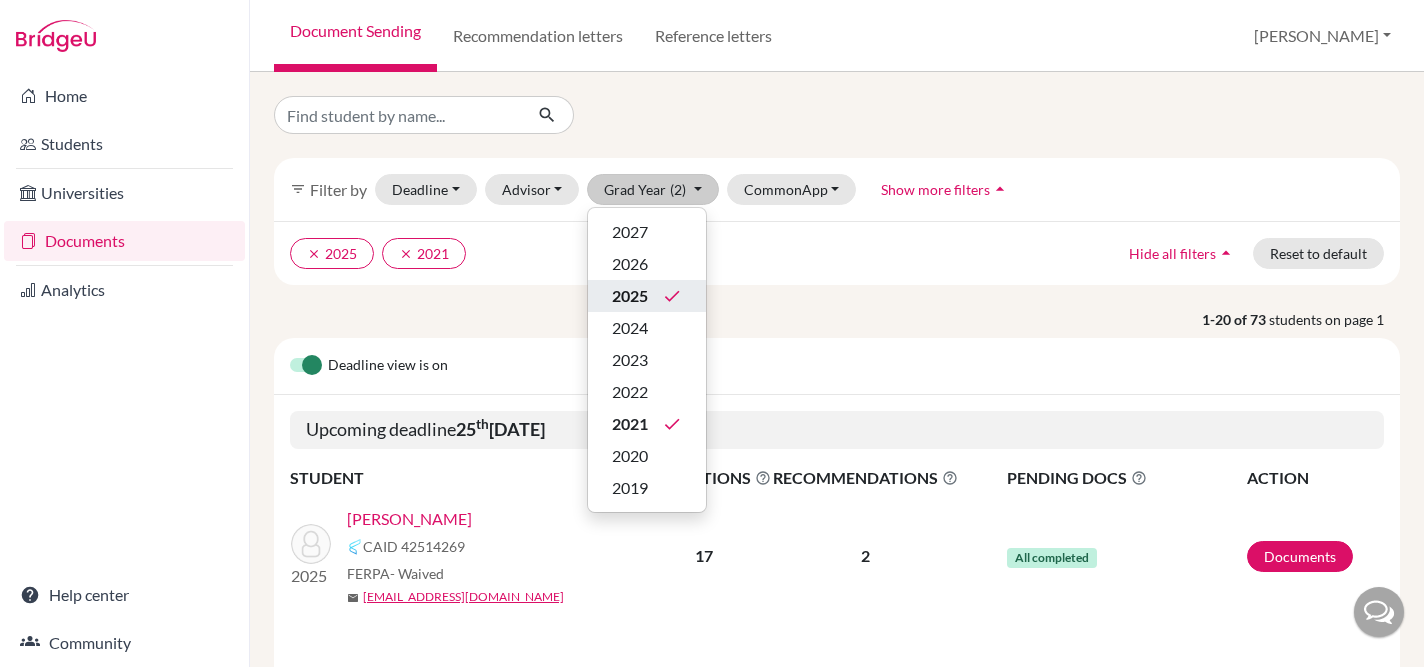 click on "done" at bounding box center [672, 296] 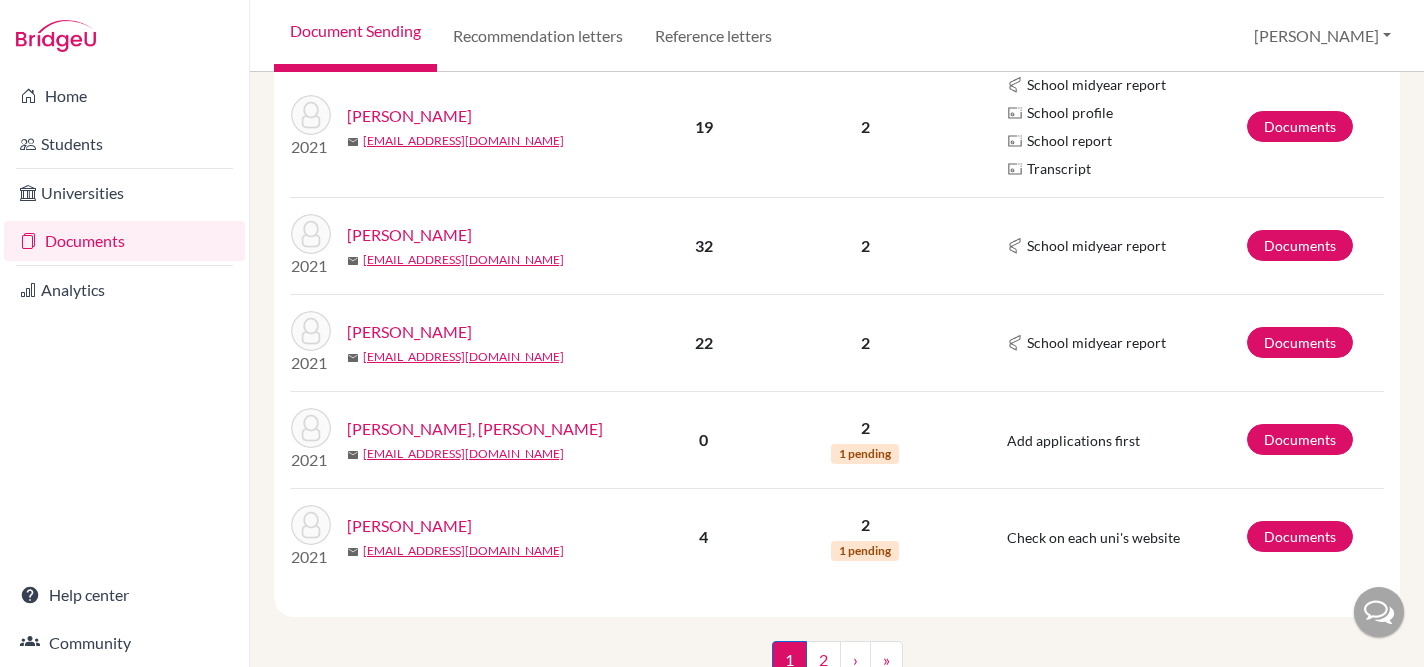 scroll, scrollTop: 2008, scrollLeft: 0, axis: vertical 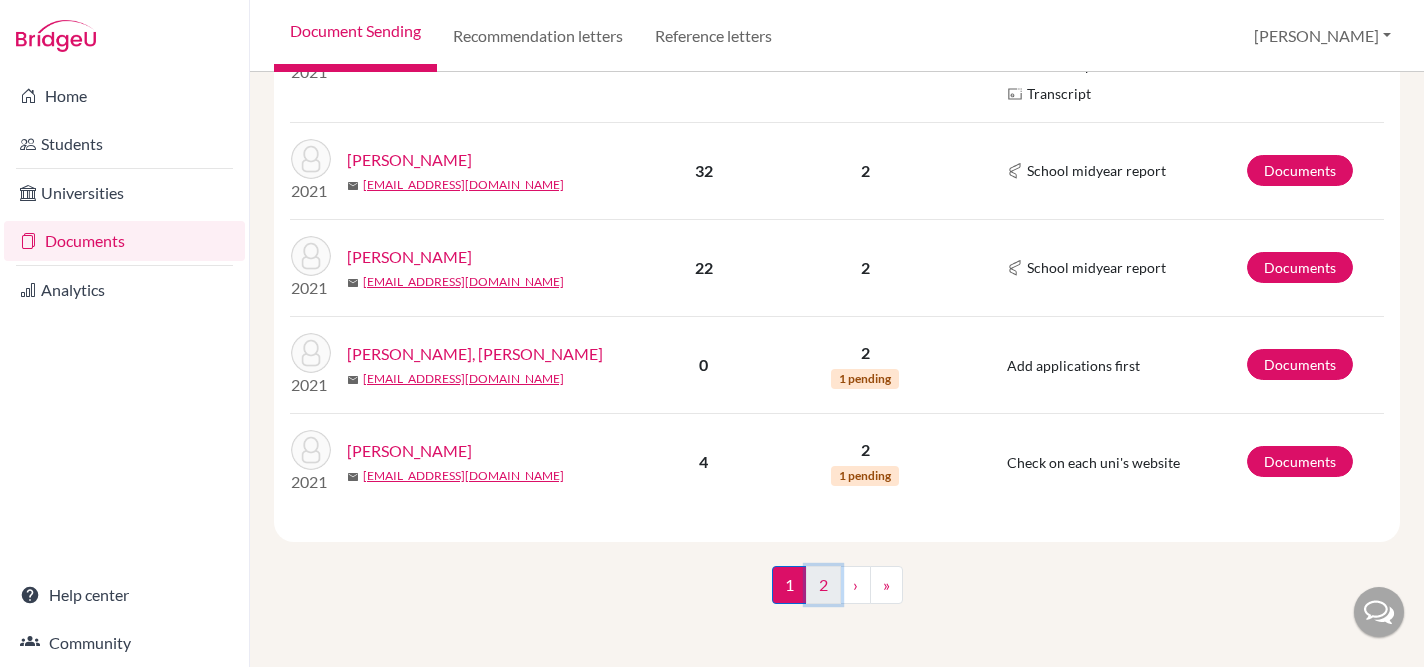click on "2" at bounding box center [823, 585] 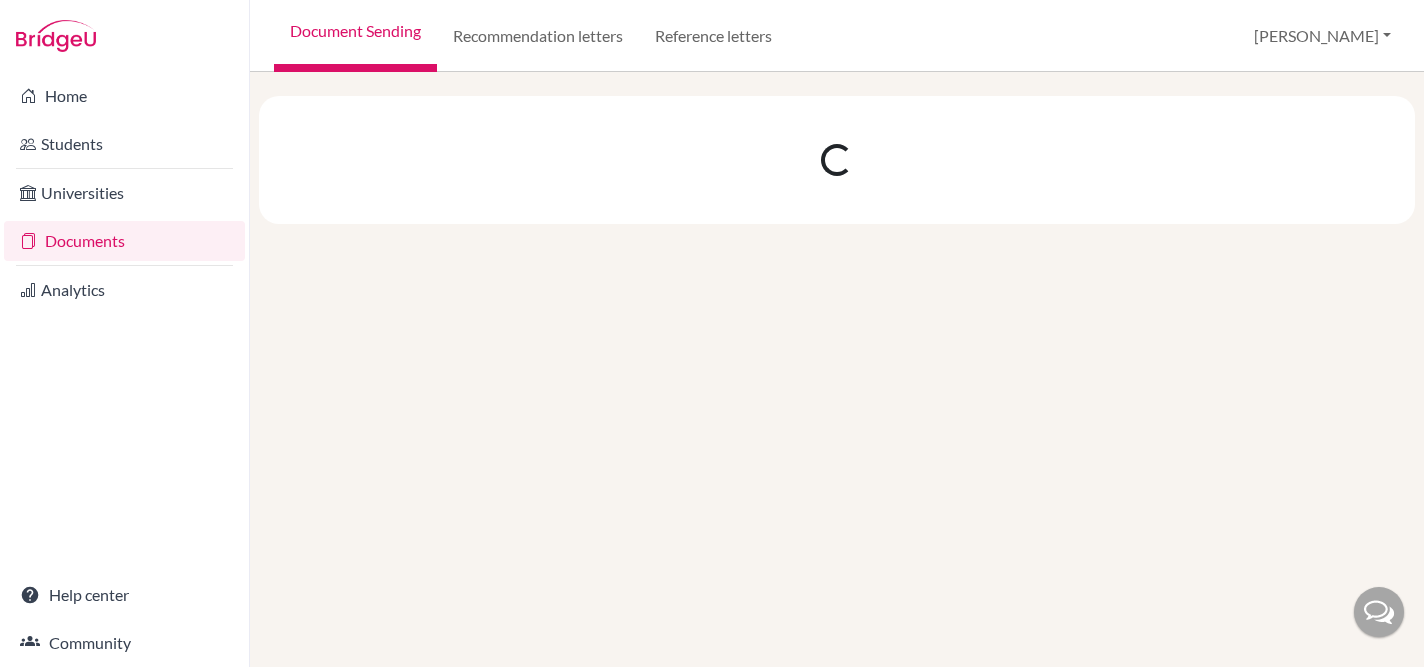 scroll, scrollTop: 0, scrollLeft: 0, axis: both 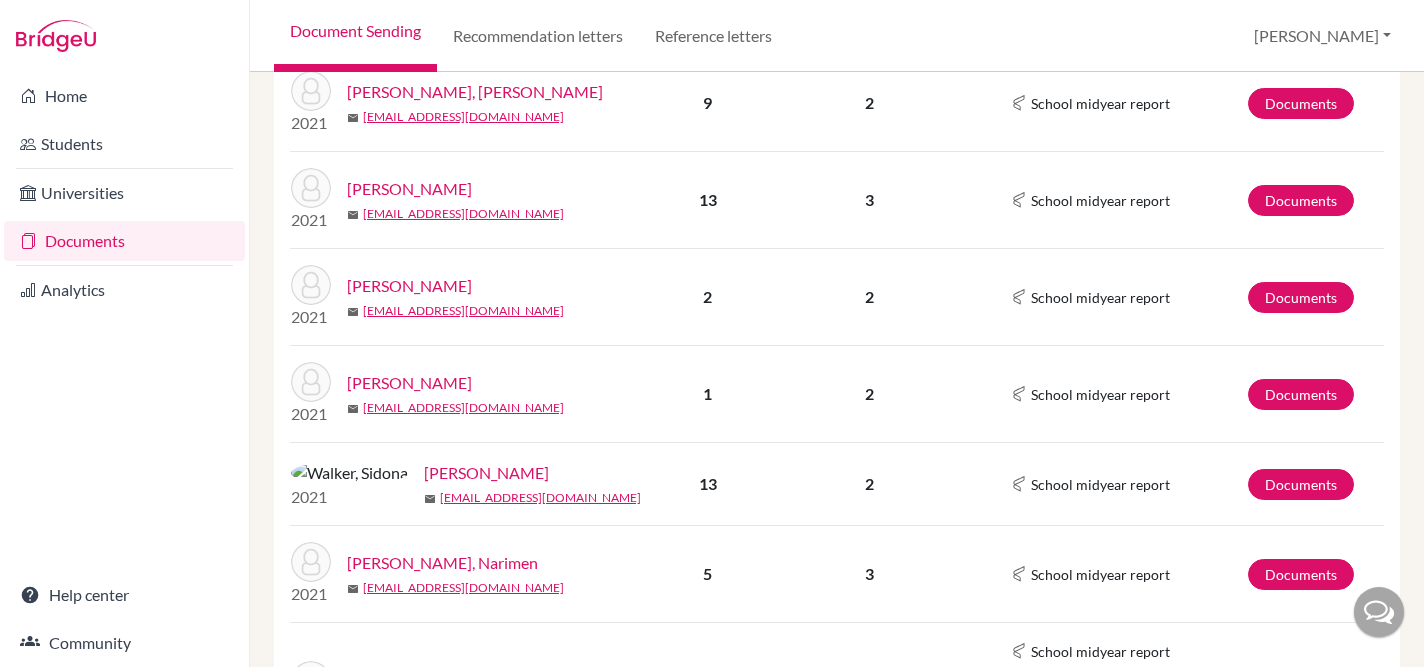 click on "Thomas, Etienne" at bounding box center (409, 383) 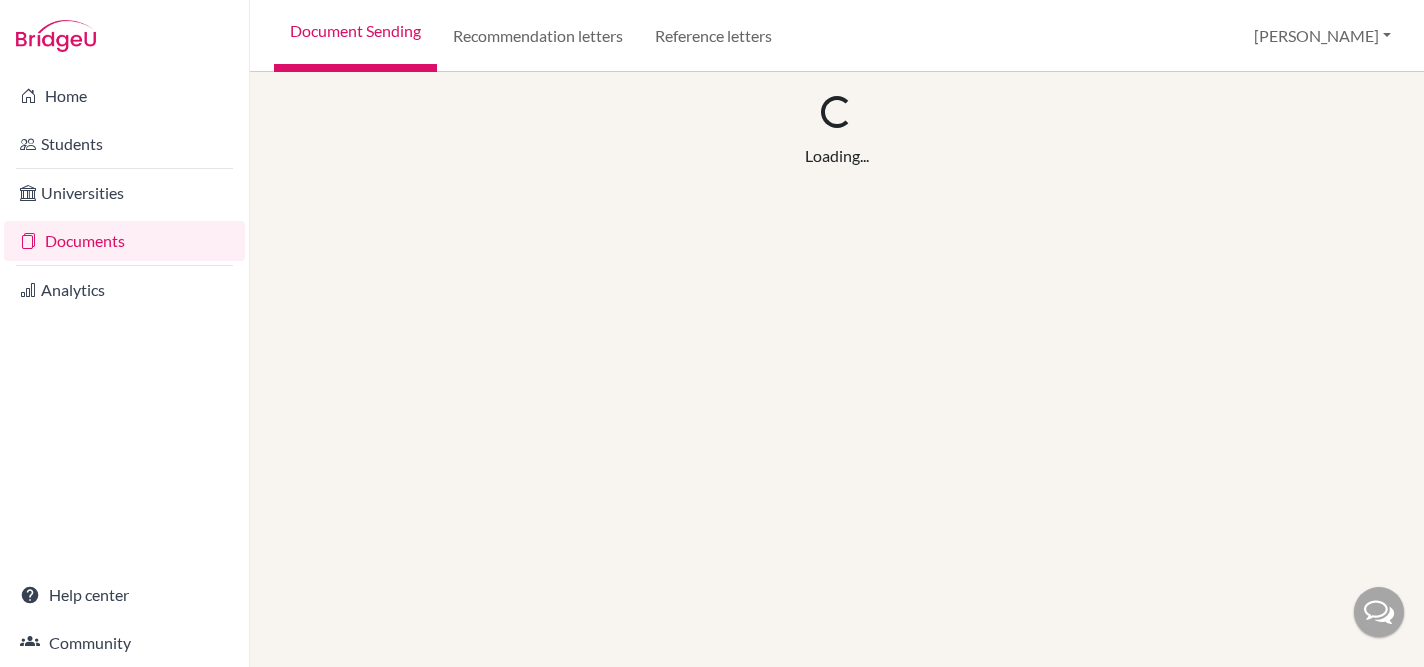 scroll, scrollTop: 0, scrollLeft: 0, axis: both 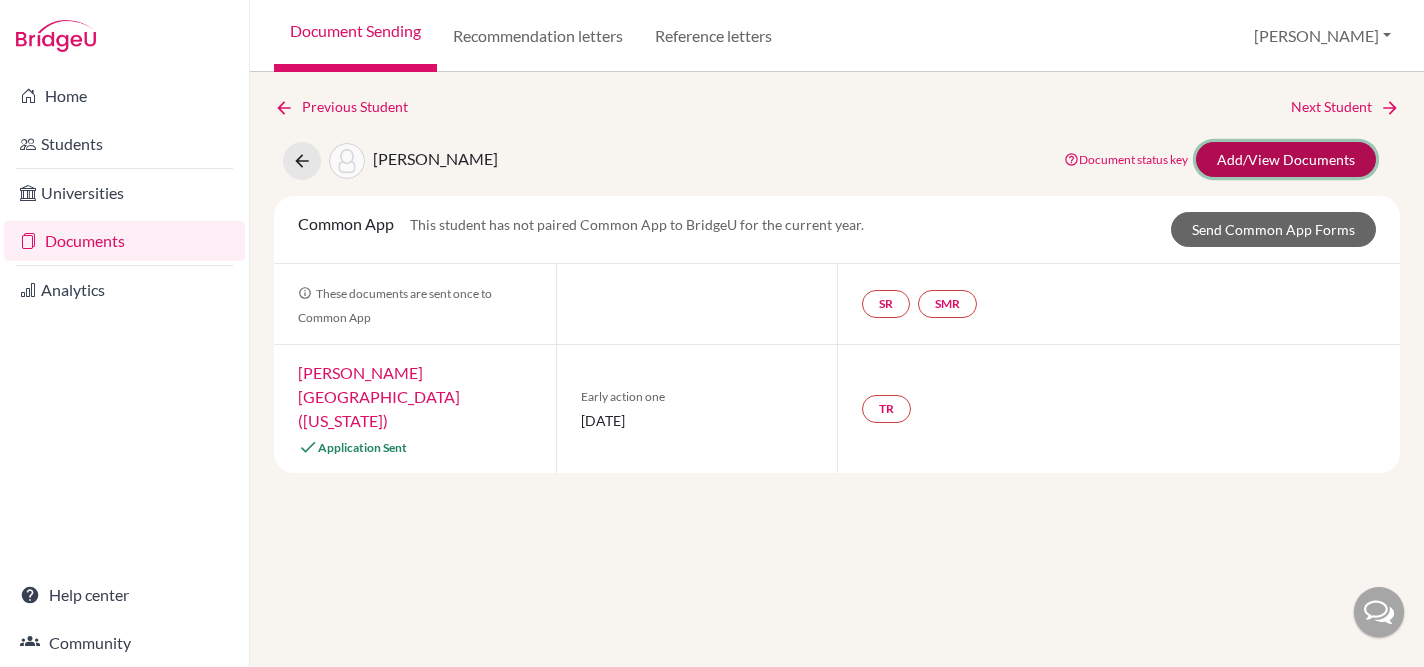 click on "Add/View Documents" at bounding box center [1286, 159] 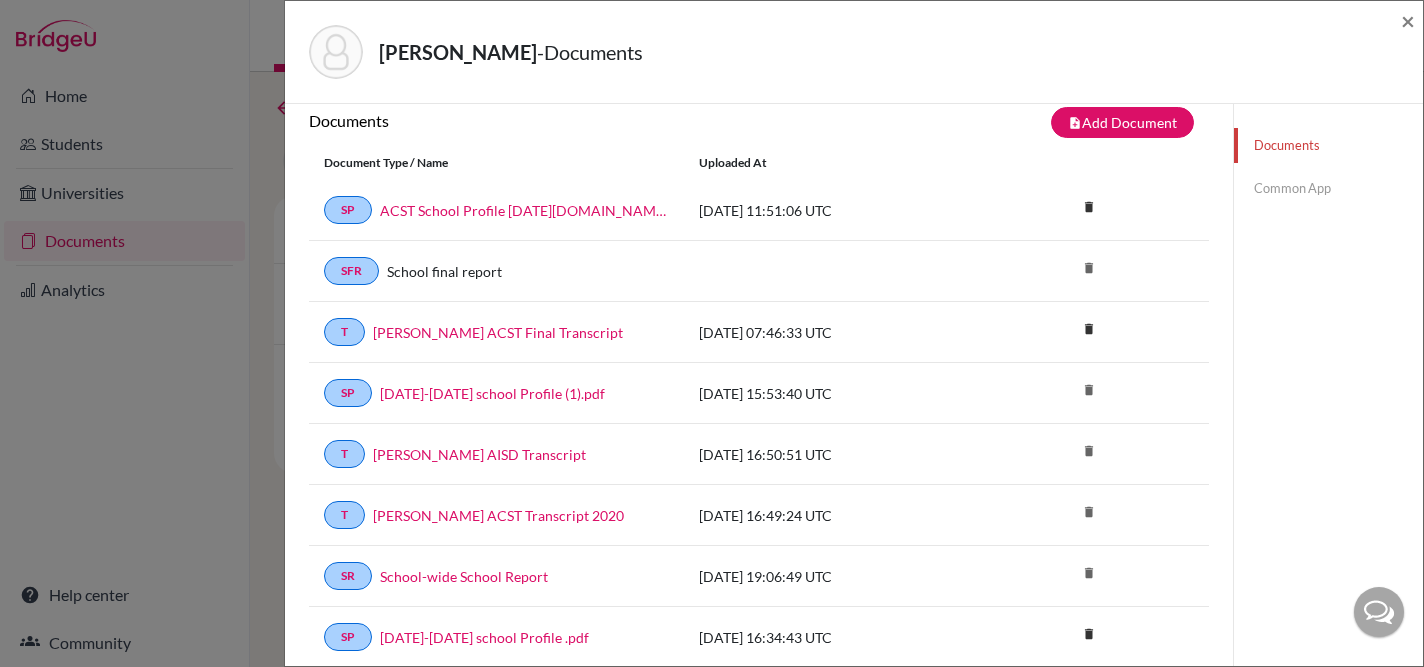 scroll, scrollTop: 48, scrollLeft: 0, axis: vertical 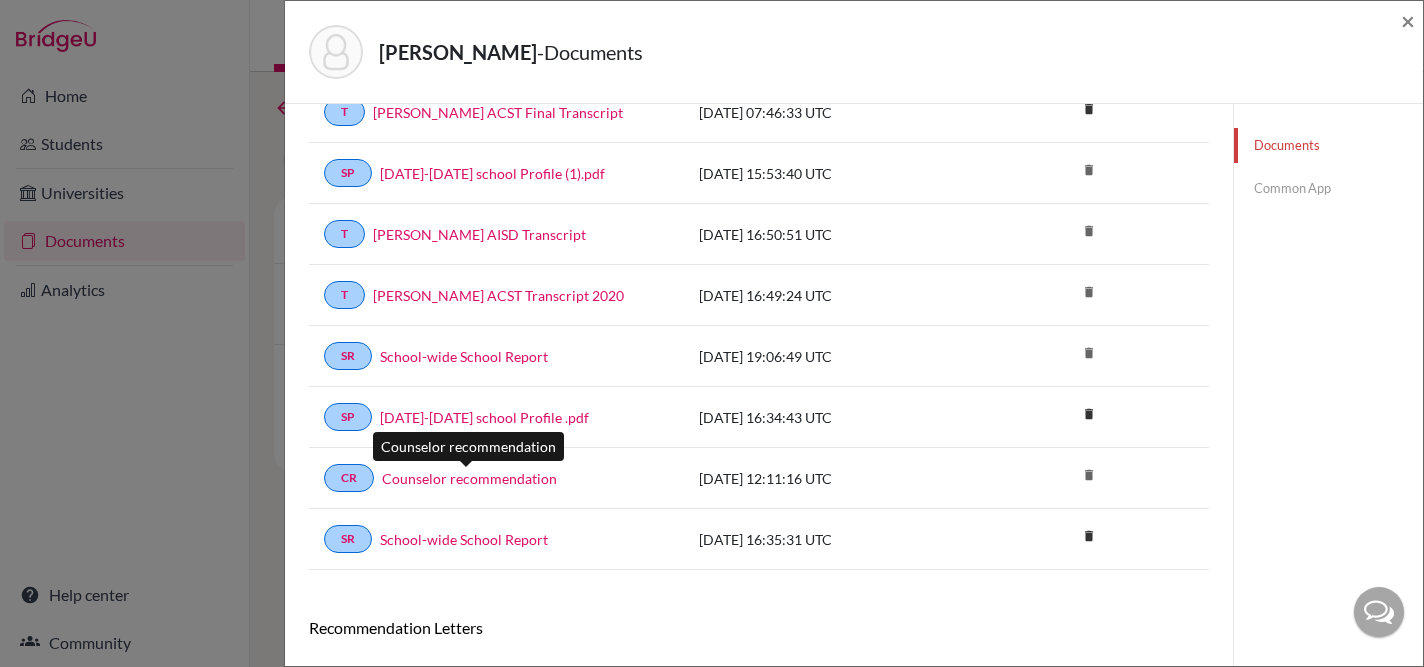 click on "Counselor recommendation" at bounding box center (469, 478) 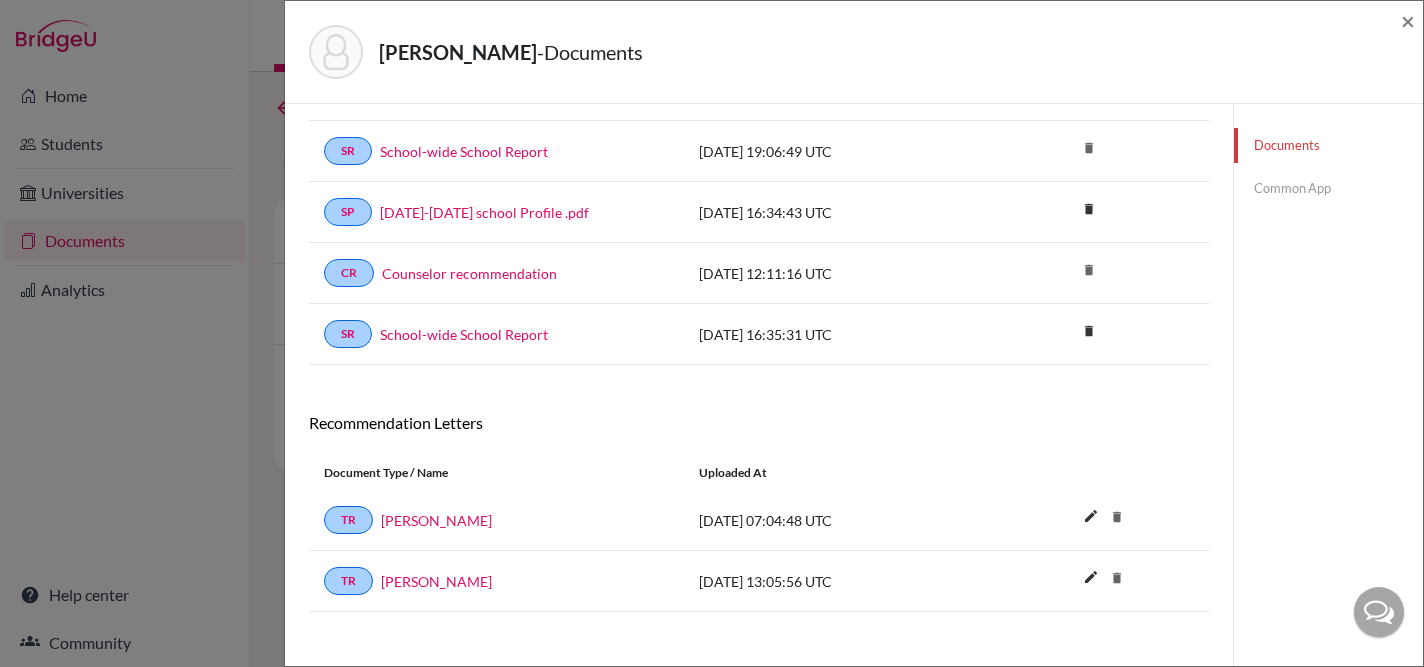 scroll, scrollTop: 464, scrollLeft: 0, axis: vertical 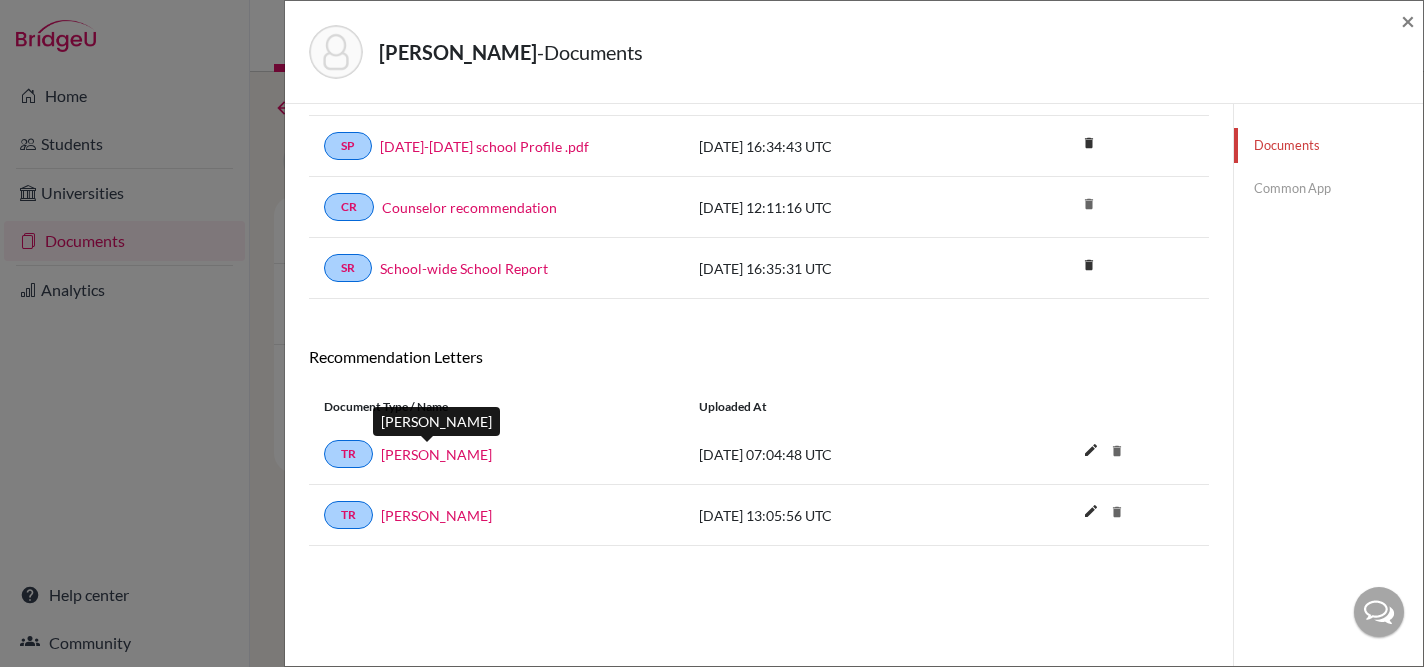 click on "Heather Farish" at bounding box center (436, 454) 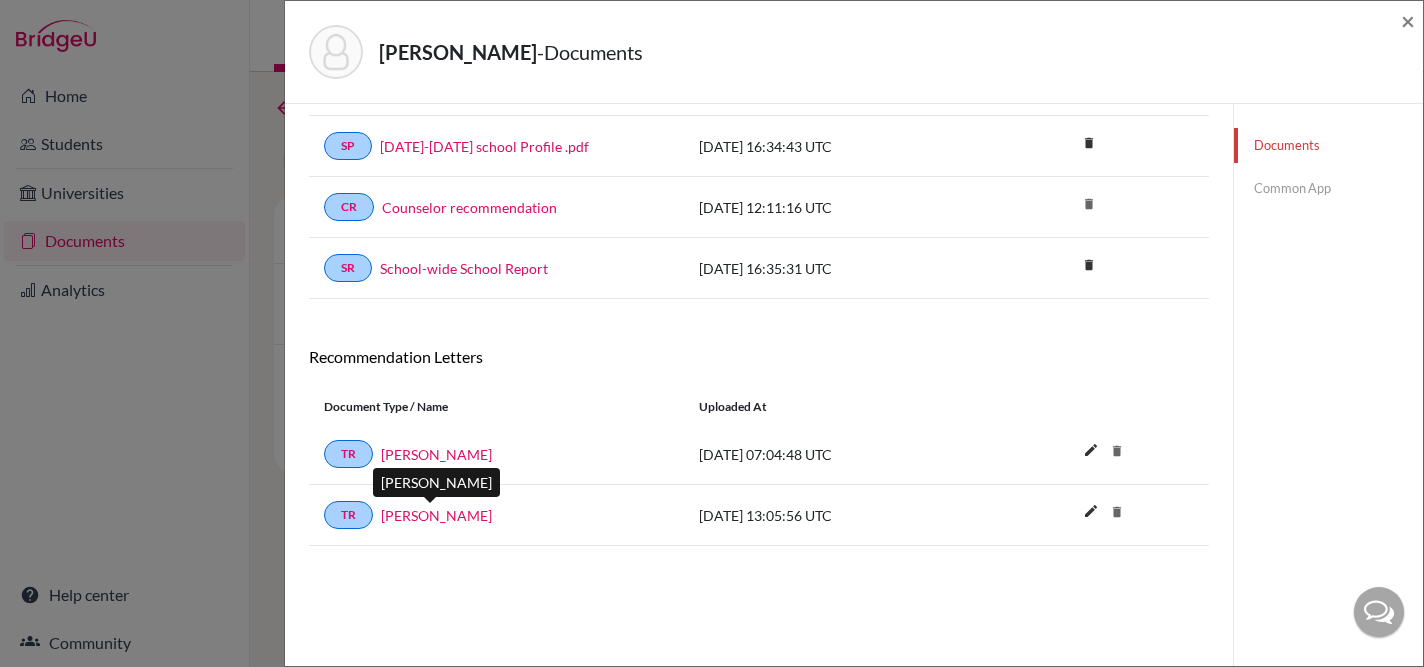 click on "Bobby Flanagan" at bounding box center [436, 515] 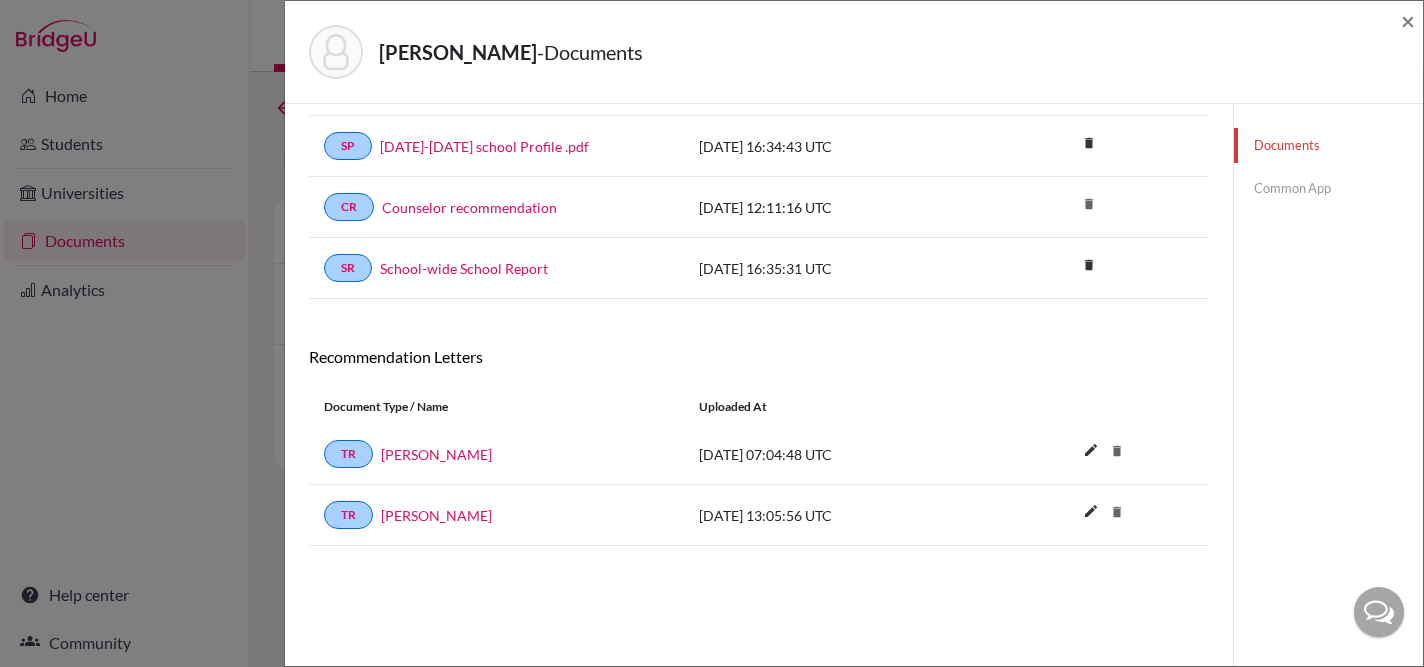 scroll, scrollTop: 0, scrollLeft: 0, axis: both 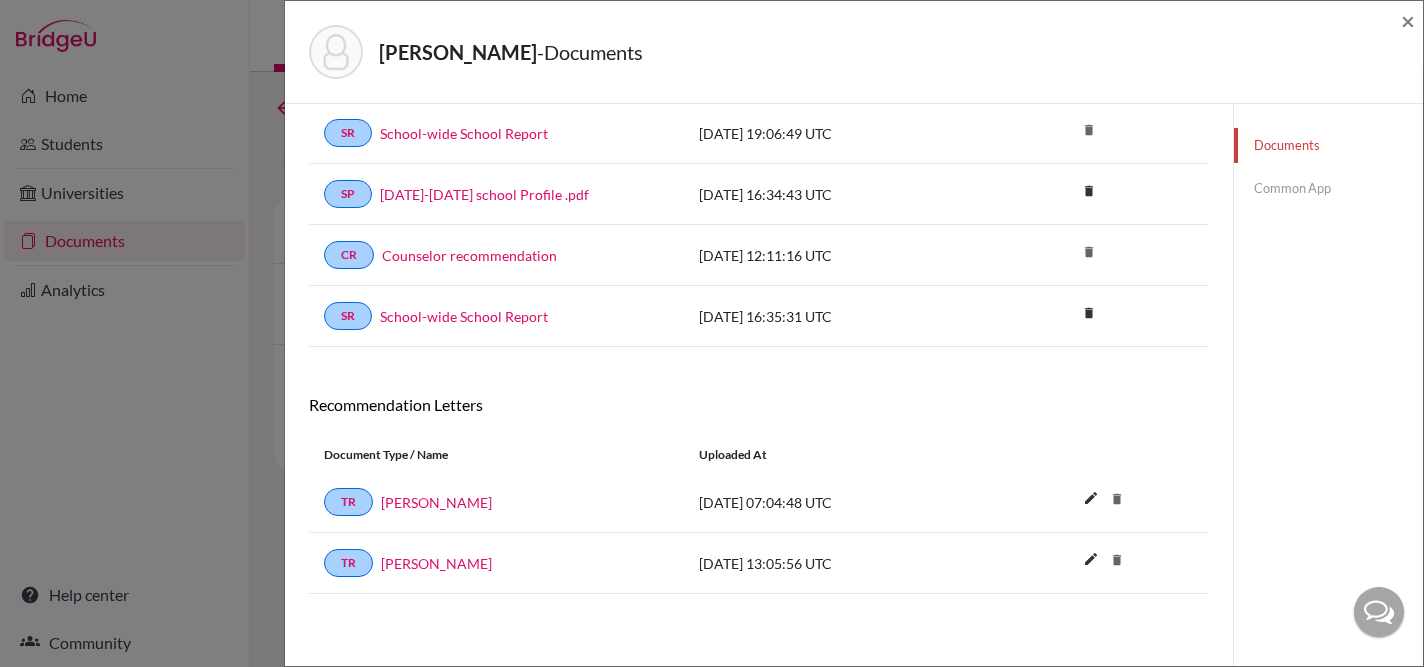 click on "Thomas, Etienne  -  Documents × Documents note_add  Add Document Document type Change explanation for Common App reports Counselor recommendation International official results School profile School report Teacher recommendation Transcript Transcript Courses Other Document name File - PDFs only Choose file publish  Upload Cancel Document Type / Name Uploaded at SP ACST School Profile 2024-2025.school_wide 2024-09-25 11:51:06 UTC delete Delete this document? Cancel Delete SFR School final report delete T Etienne Thomas ACST Final Transcript 2021-06-08 07:46:33 UTC delete Delete this document? Cancel Delete SP 2020-2021 school Profile  (1).pdf 2020-10-17 15:53:40 UTC delete T Etienne Thomas AISD Transcript 2020-10-11 16:50:51 UTC delete T Etienne Thomas ACST Transcript 2020 2020-10-11 16:49:24 UTC delete SR School-wide School Report 2020-10-25 19:06:49 UTC delete SP 2020-2021 school Profile .pdf 2020-10-11 16:34:43 UTC delete Delete this document? Cancel Delete CR Counselor recommendation delete SR delete TR" 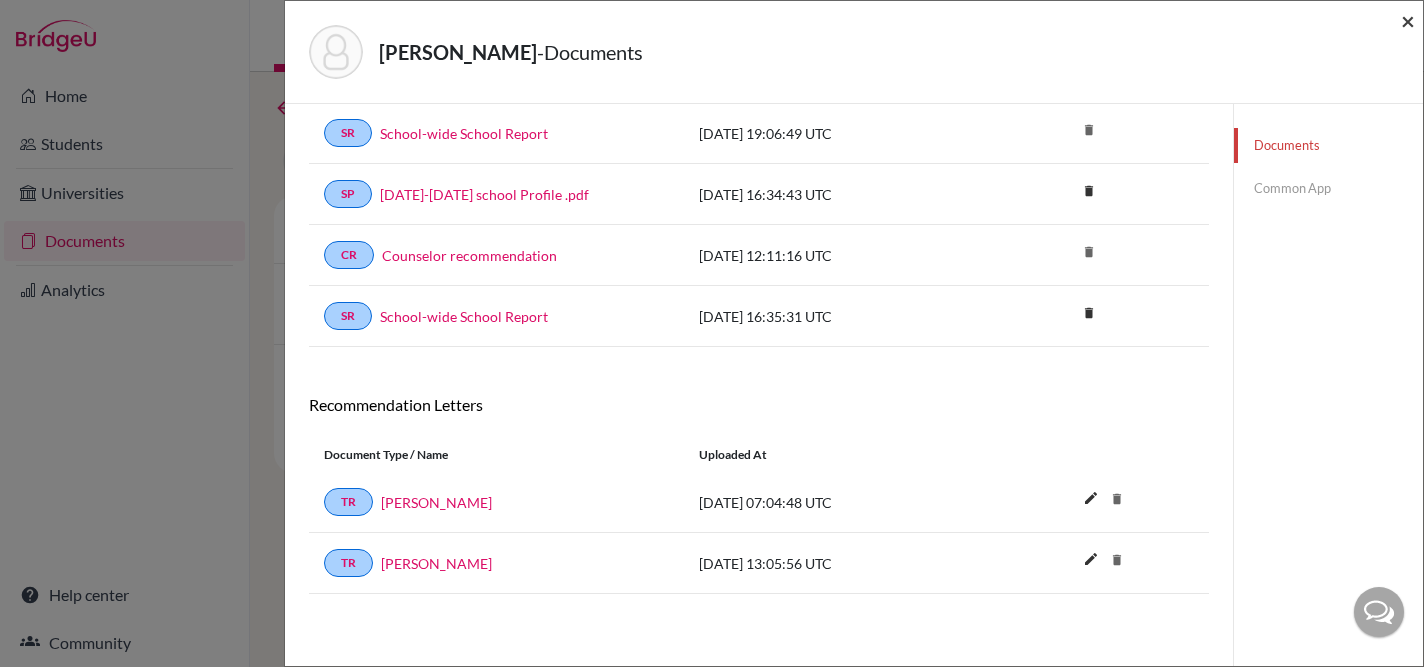 click on "×" at bounding box center (1408, 20) 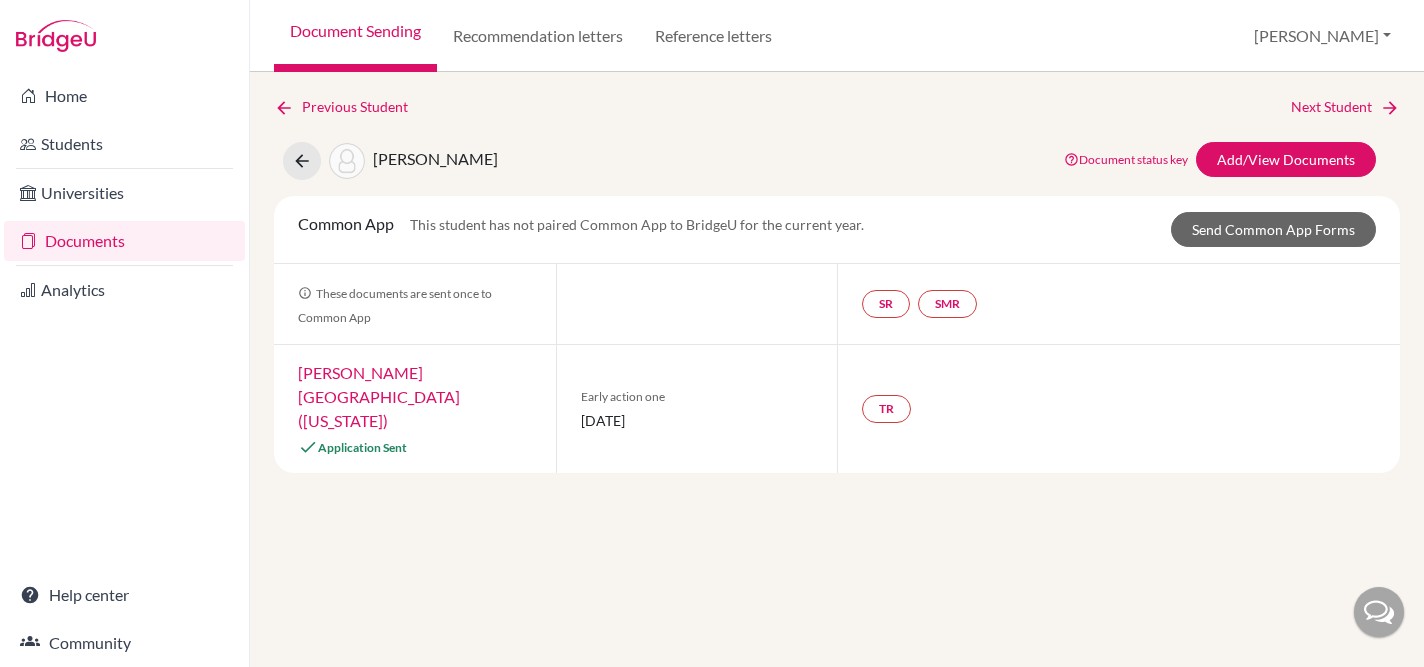 click on "Document Sending" at bounding box center (355, 36) 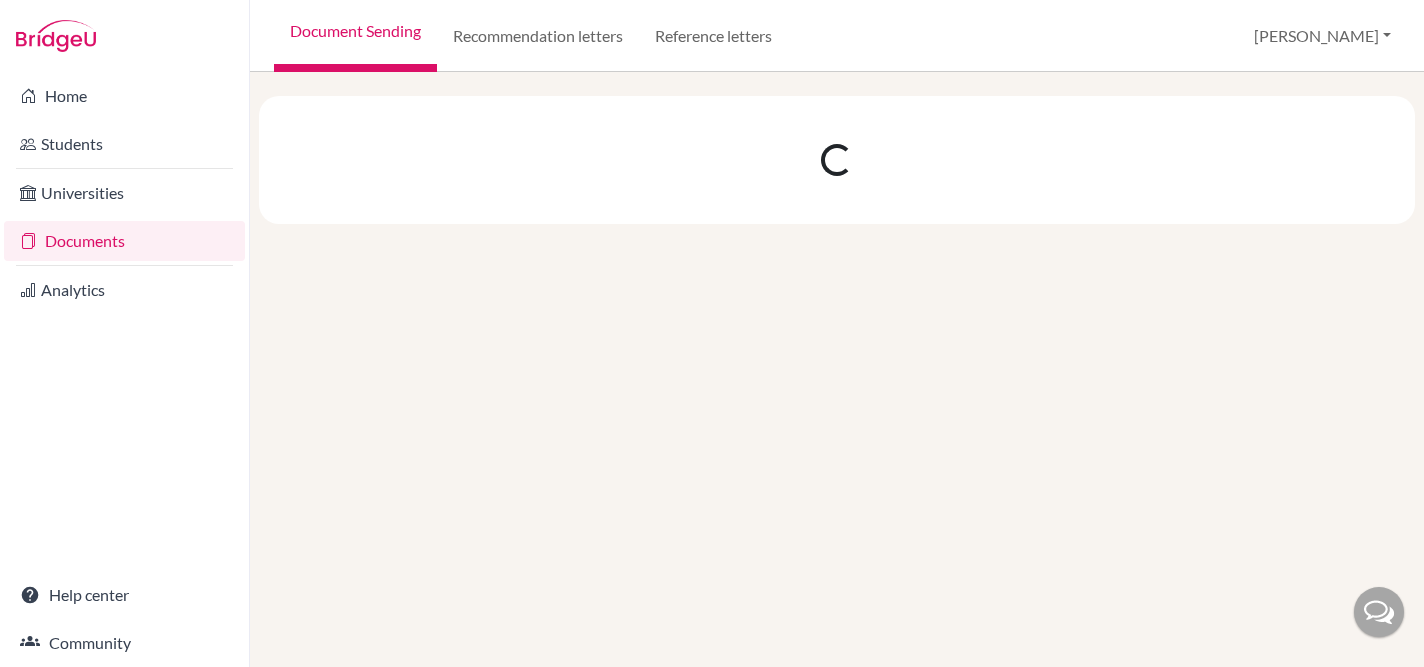 scroll, scrollTop: 0, scrollLeft: 0, axis: both 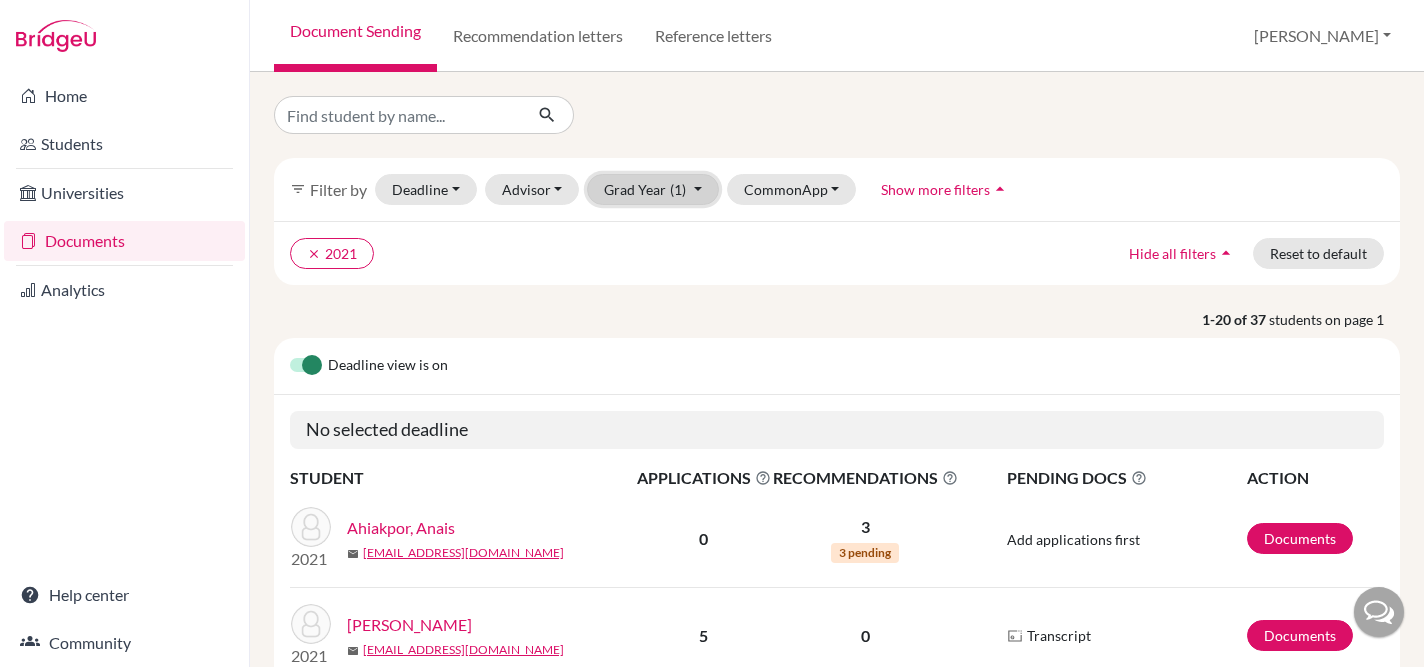 click on "Grad Year (1)" at bounding box center (653, 189) 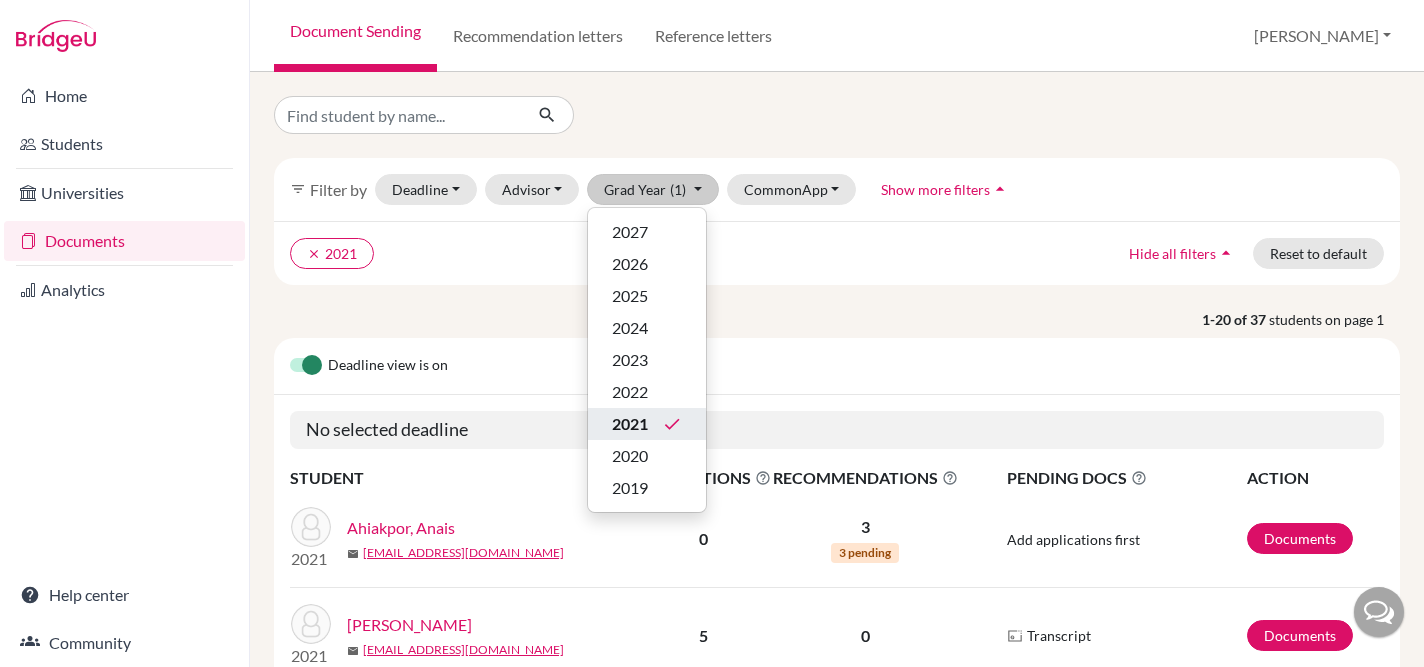 click on "2021 done" at bounding box center (647, 424) 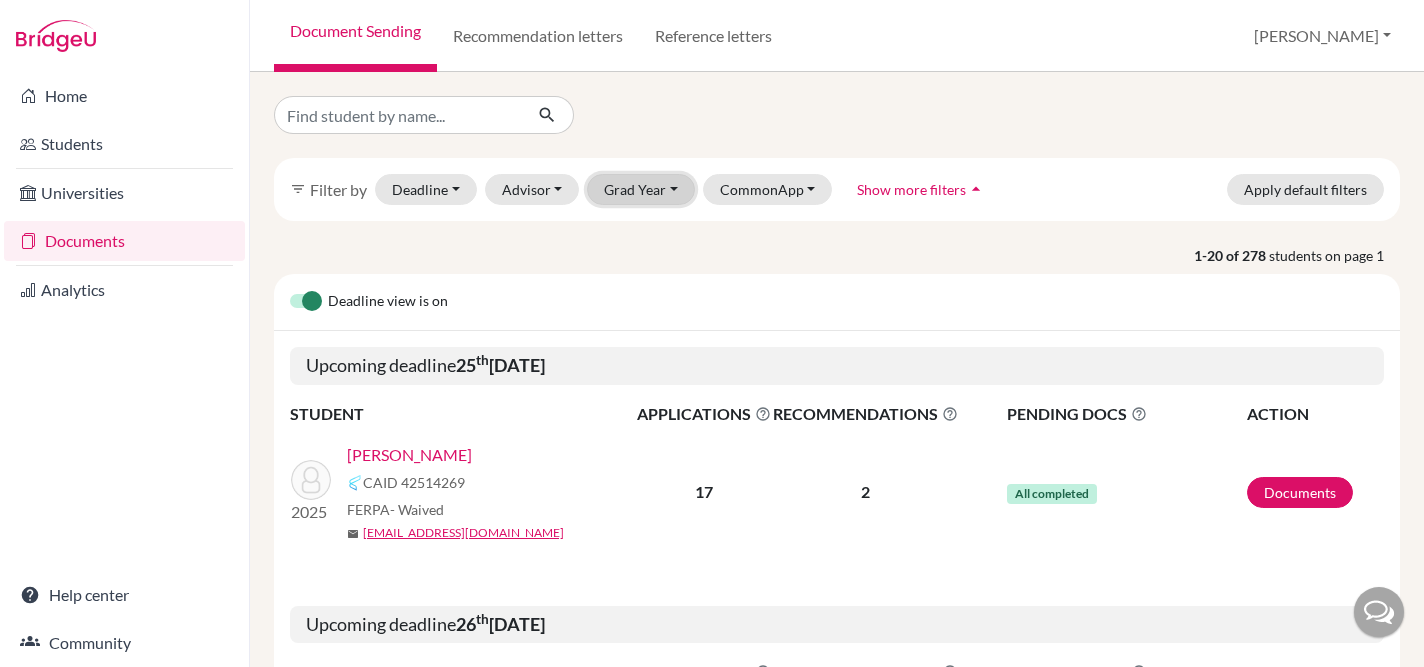 click on "Grad Year" at bounding box center (641, 189) 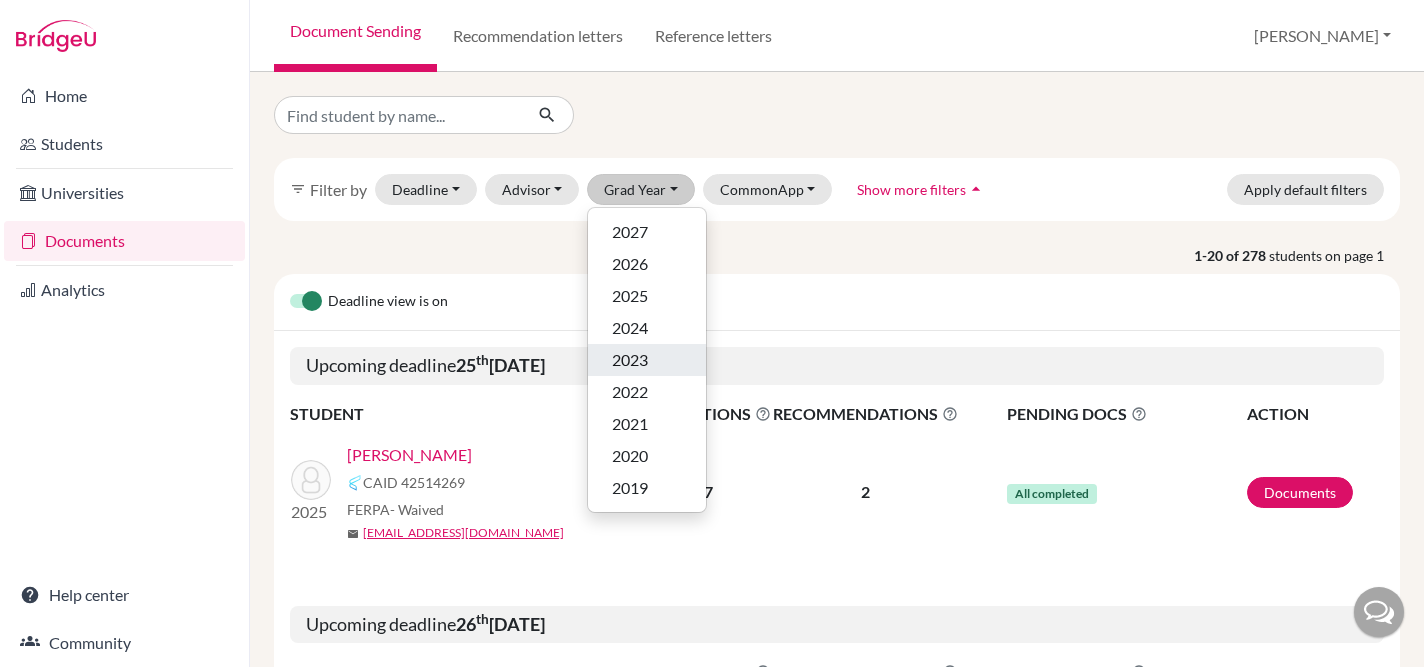 click on "2023" at bounding box center (647, 360) 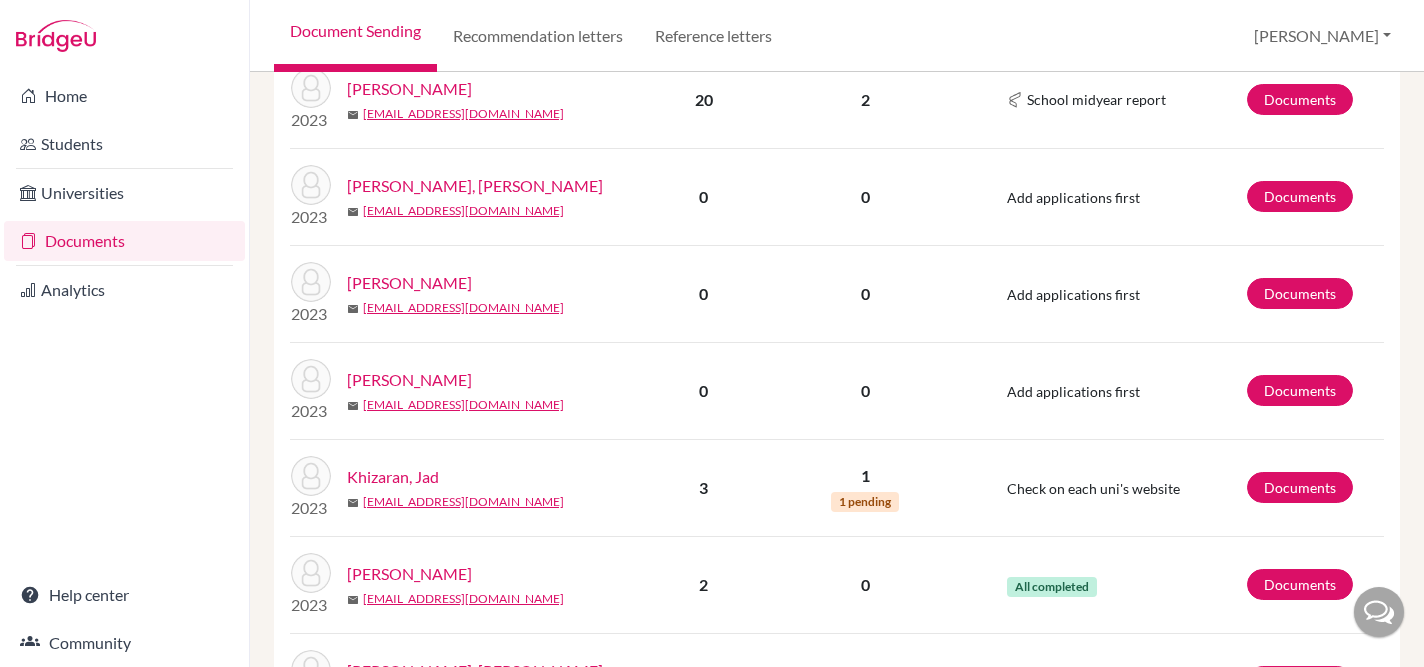 scroll, scrollTop: 1920, scrollLeft: 0, axis: vertical 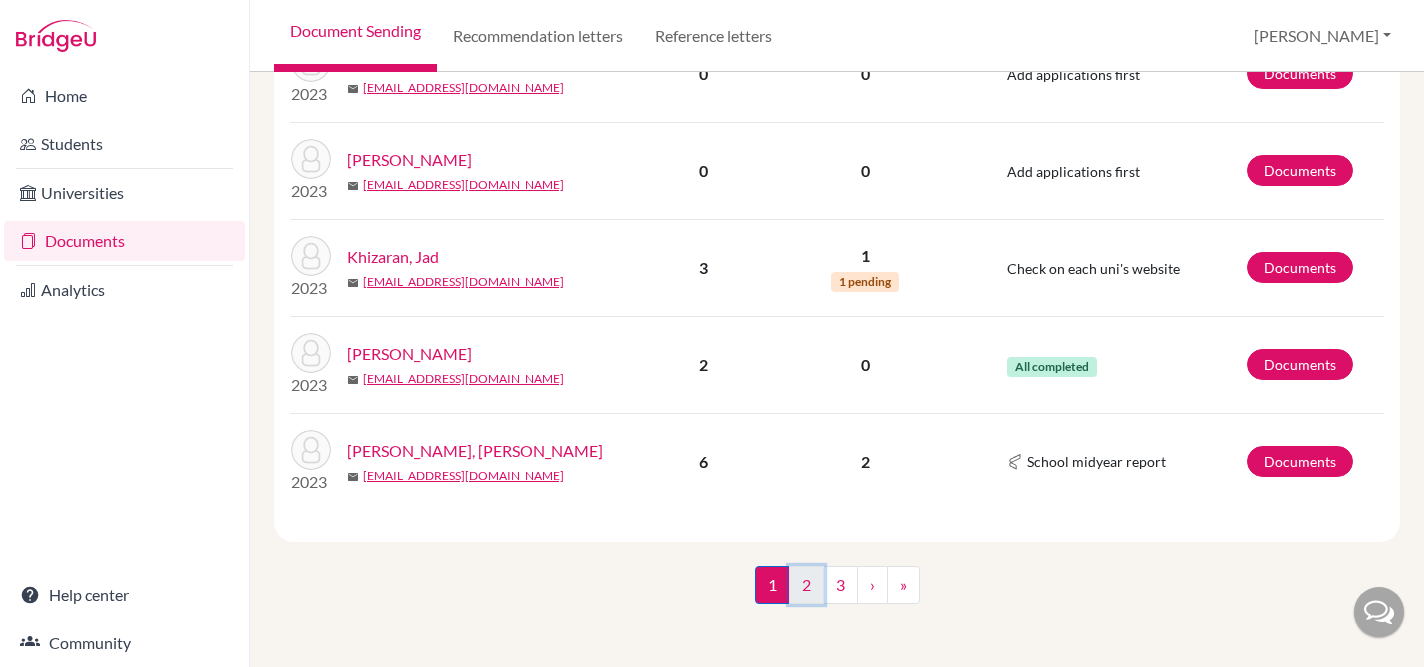 click on "2" at bounding box center (806, 585) 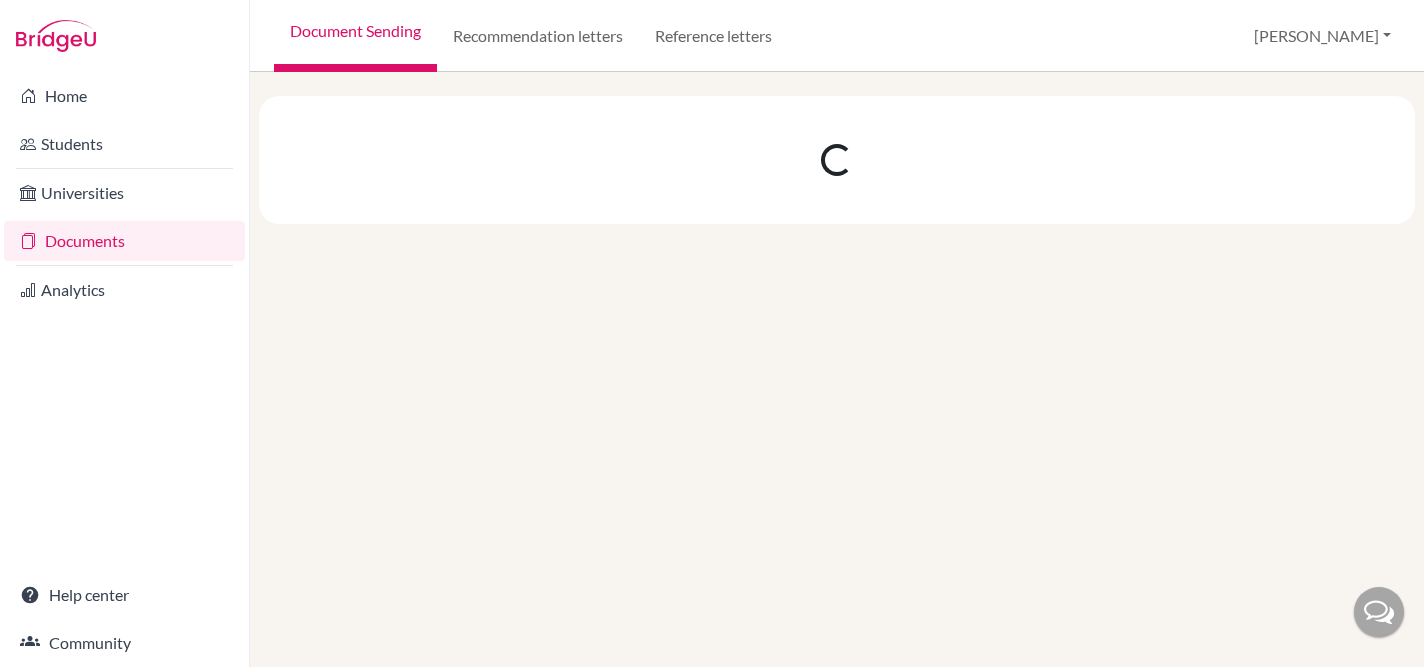 scroll, scrollTop: 0, scrollLeft: 0, axis: both 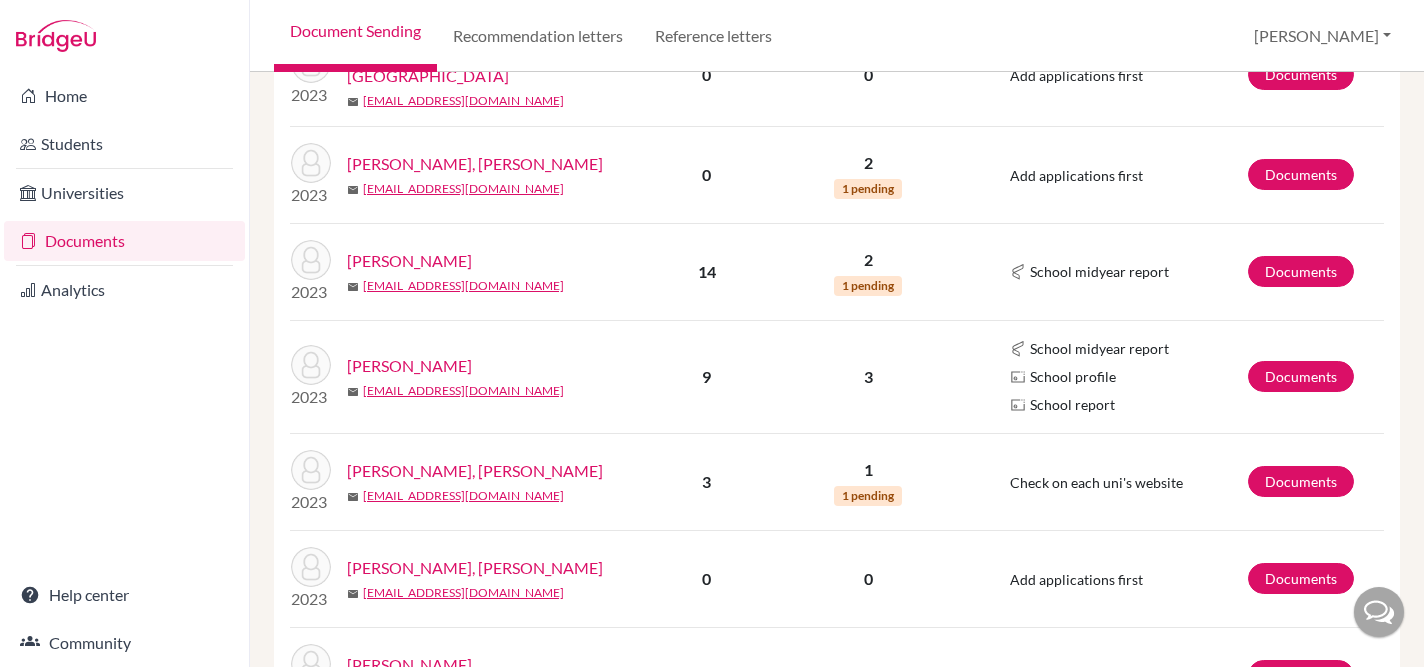 click on "[PERSON_NAME]" at bounding box center (409, 366) 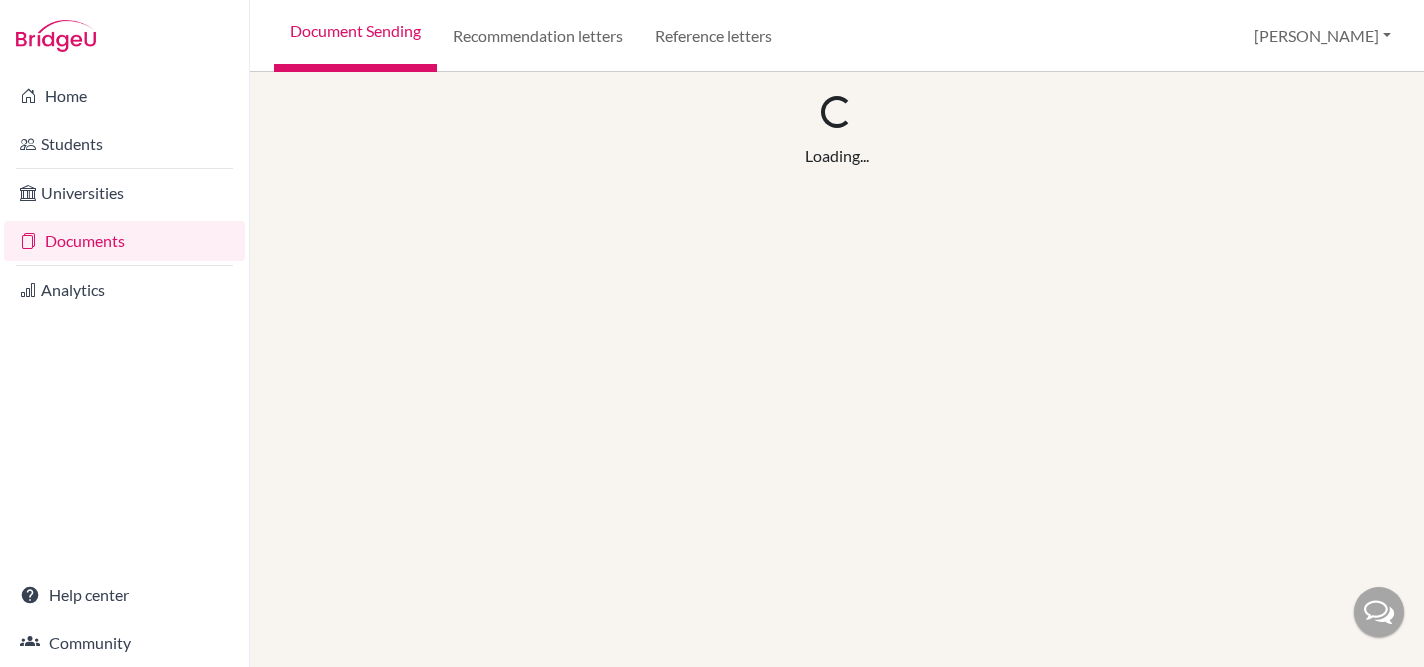 scroll, scrollTop: 0, scrollLeft: 0, axis: both 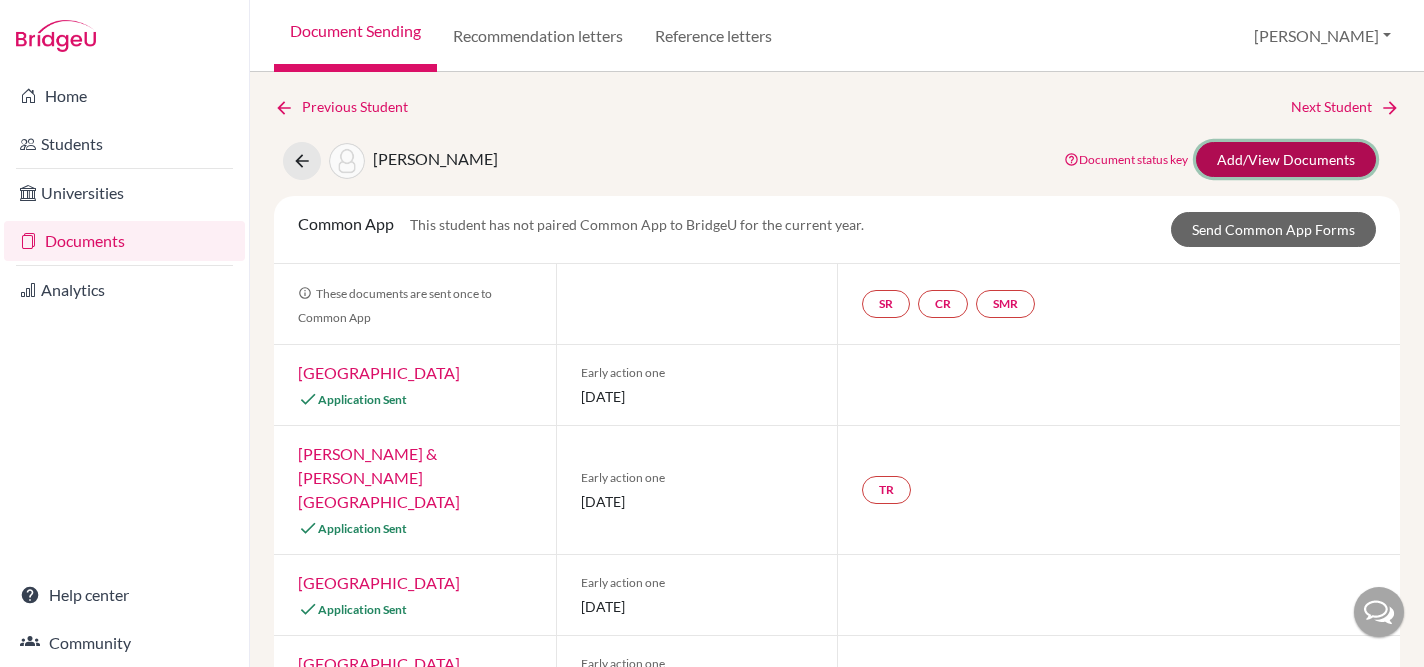 click on "Add/View Documents" at bounding box center (1286, 159) 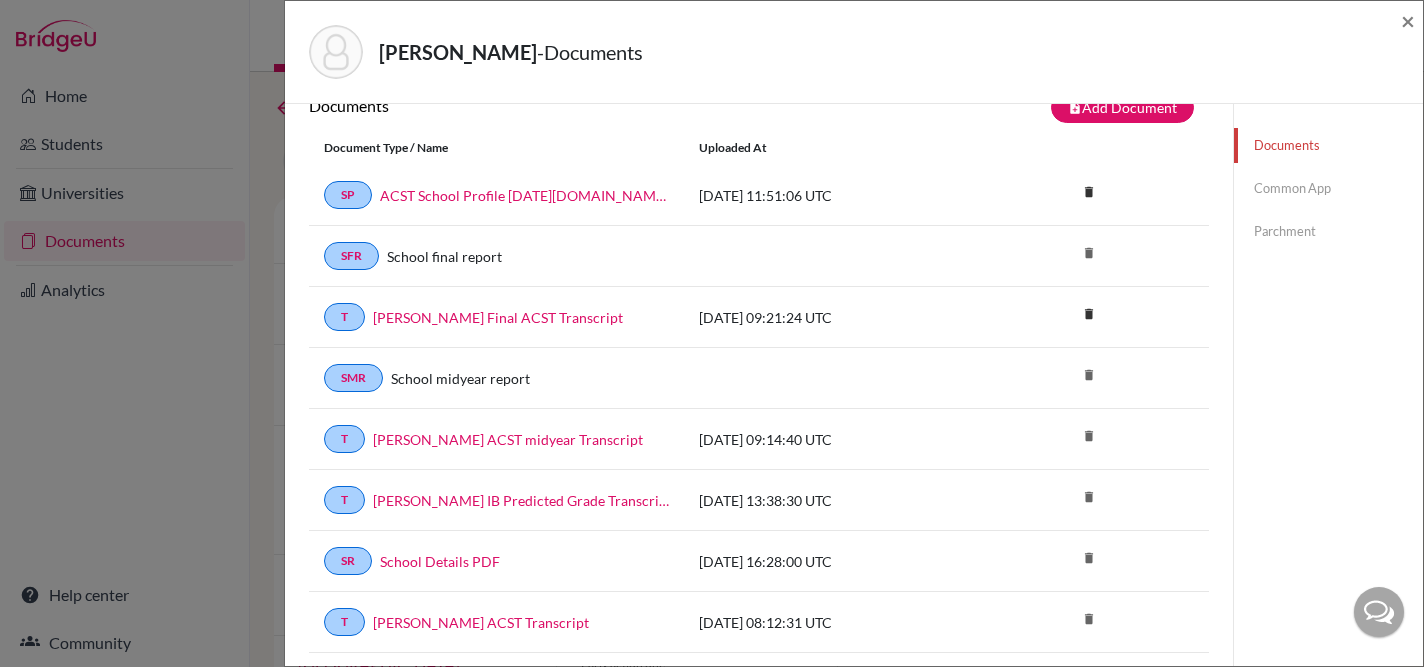 scroll, scrollTop: 48, scrollLeft: 0, axis: vertical 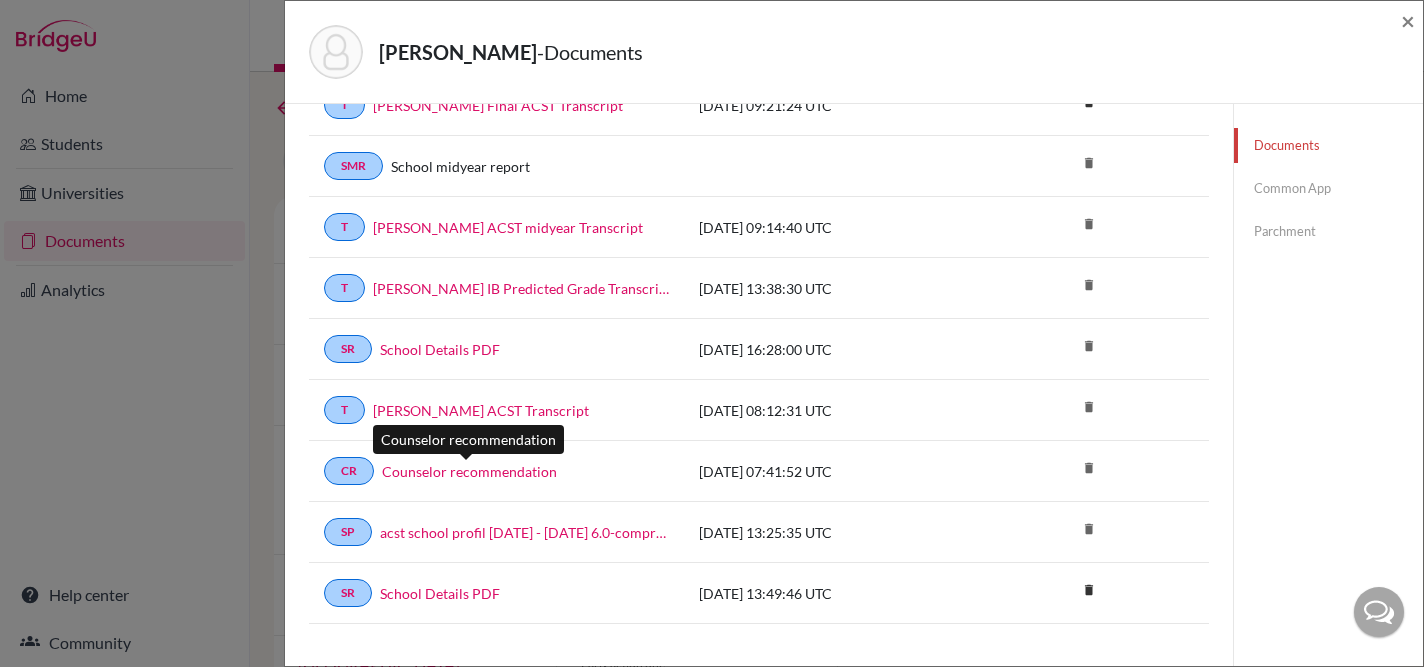 click on "Counselor recommendation" at bounding box center (469, 471) 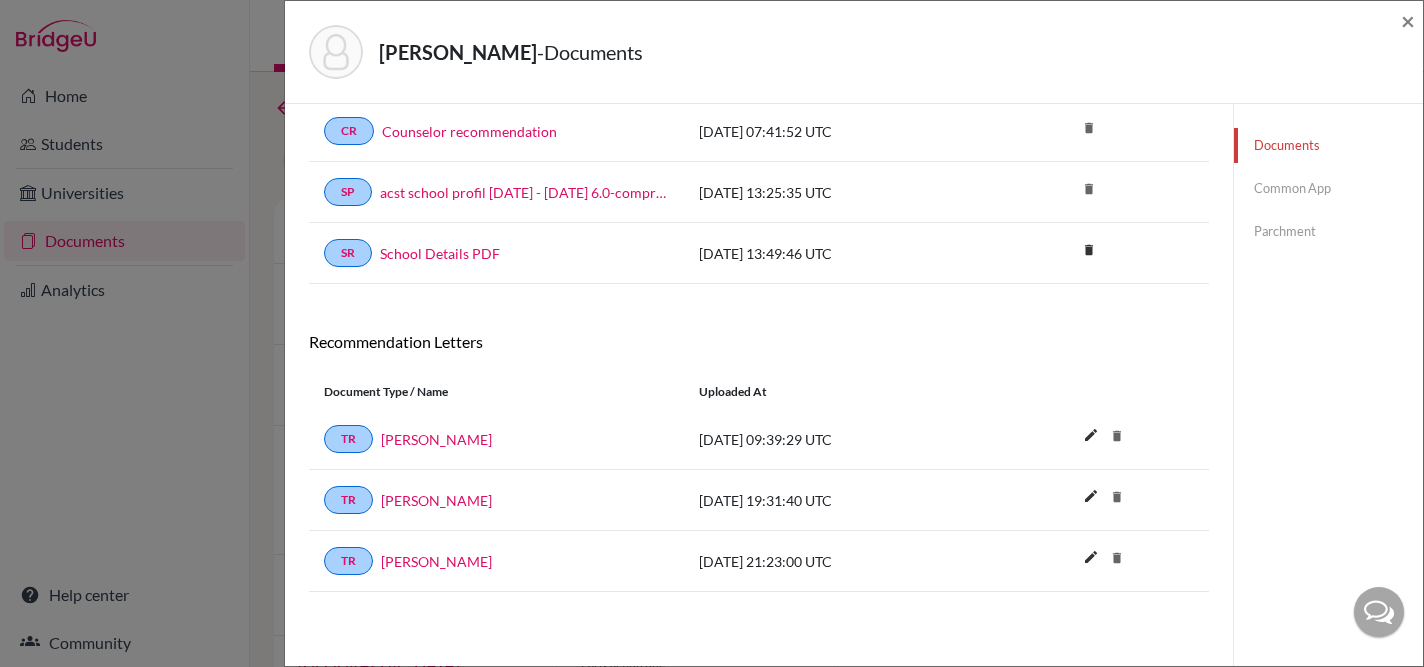 scroll, scrollTop: 586, scrollLeft: 0, axis: vertical 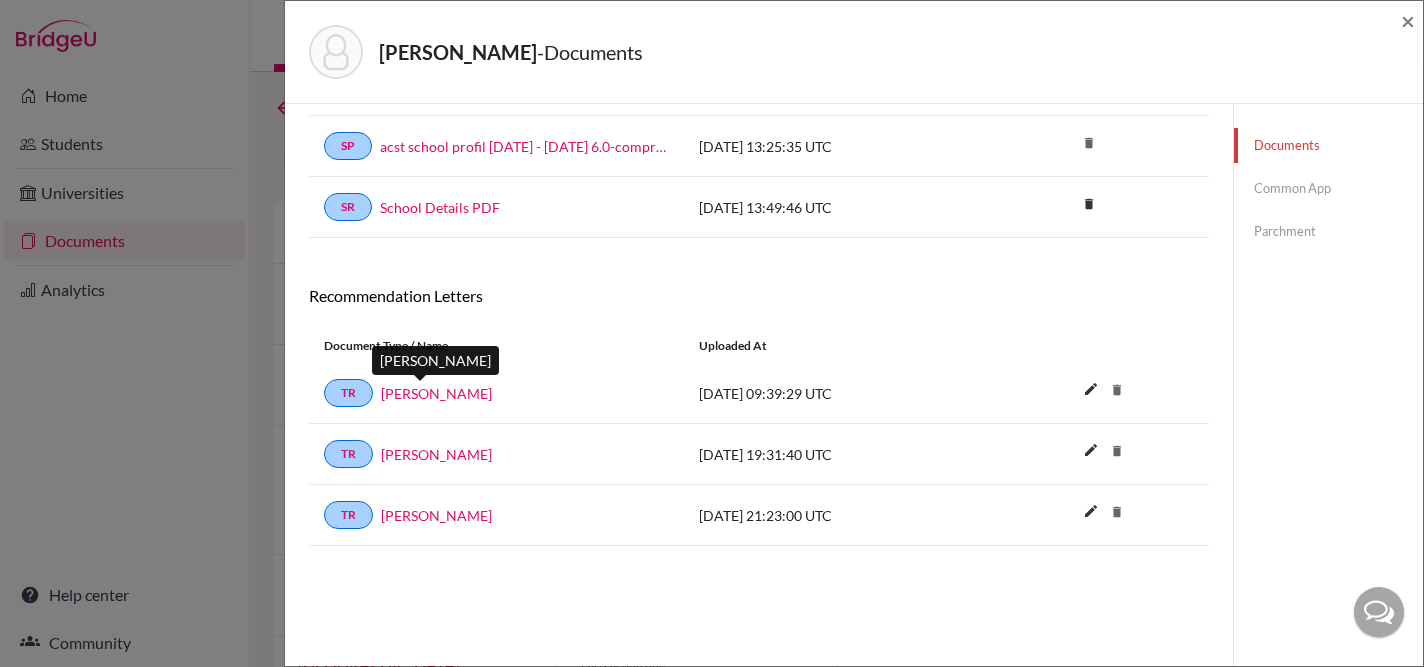 click on "[PERSON_NAME]" at bounding box center (436, 393) 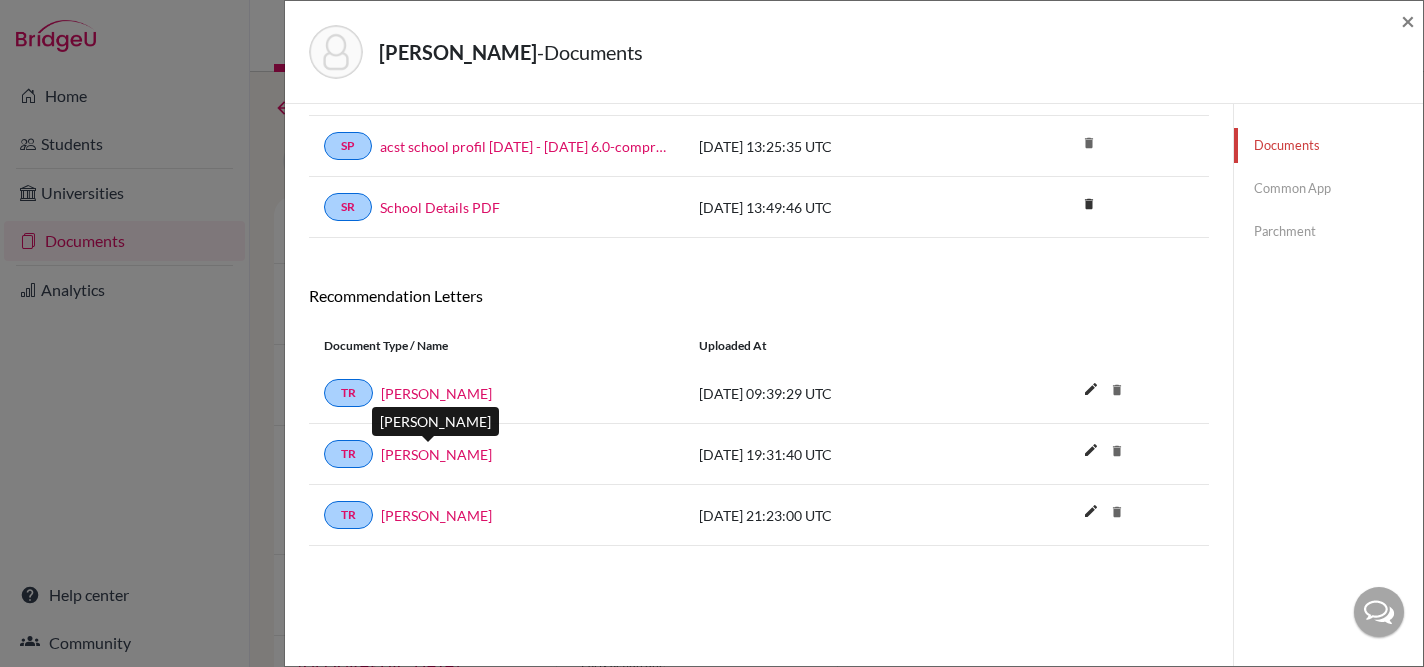 click on "[PERSON_NAME]" at bounding box center [436, 454] 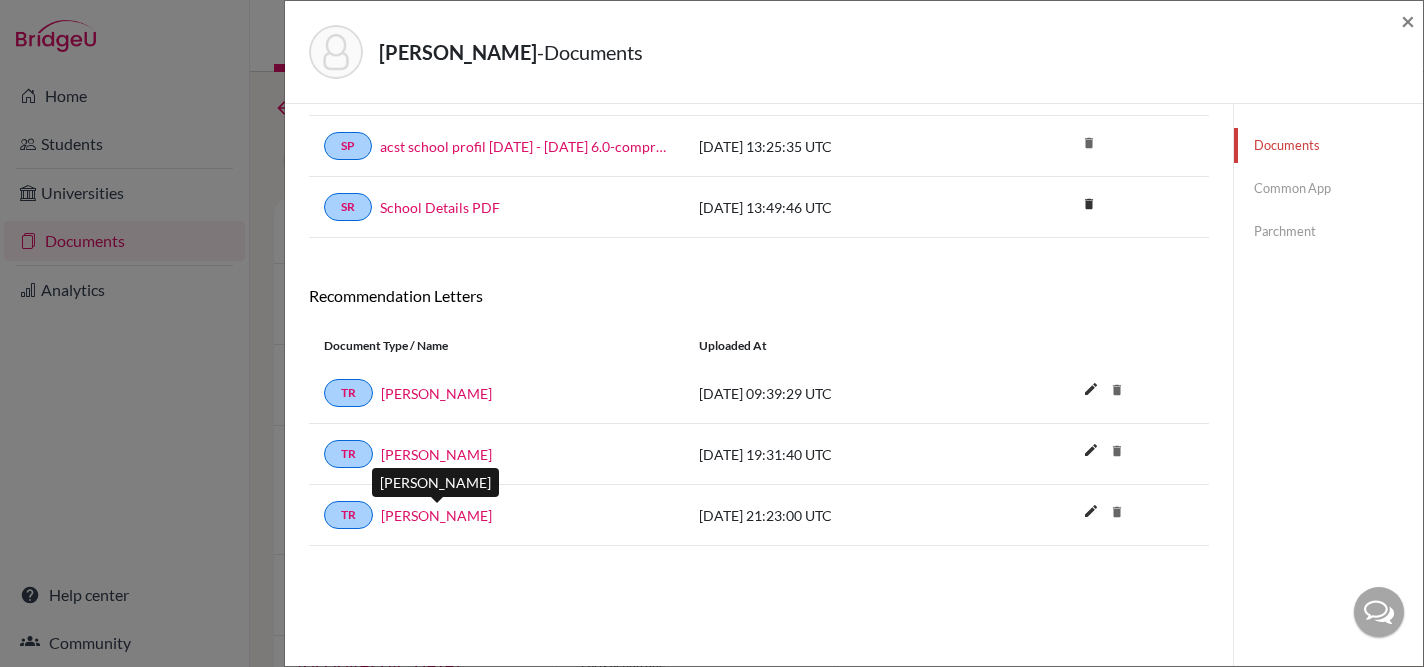 click on "[PERSON_NAME]" at bounding box center [436, 515] 